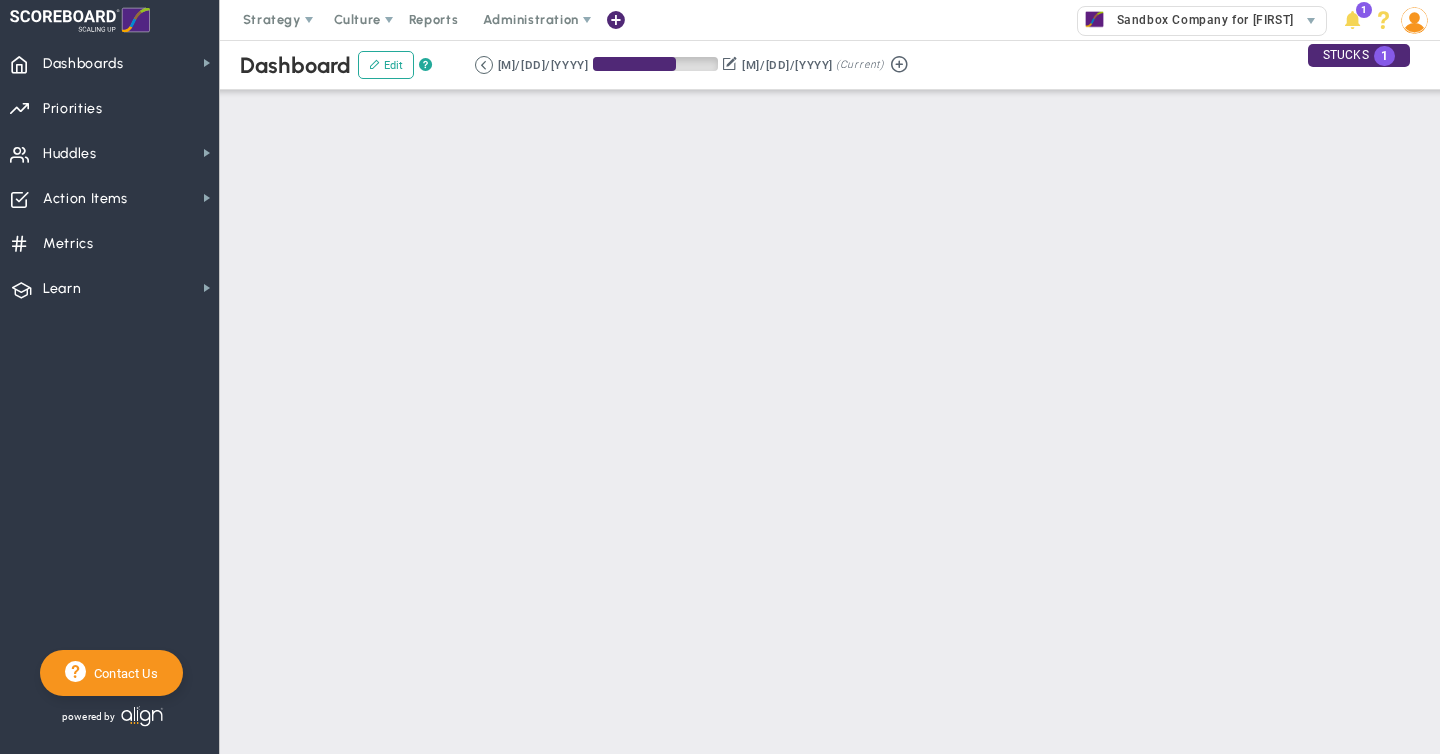 scroll, scrollTop: 0, scrollLeft: 0, axis: both 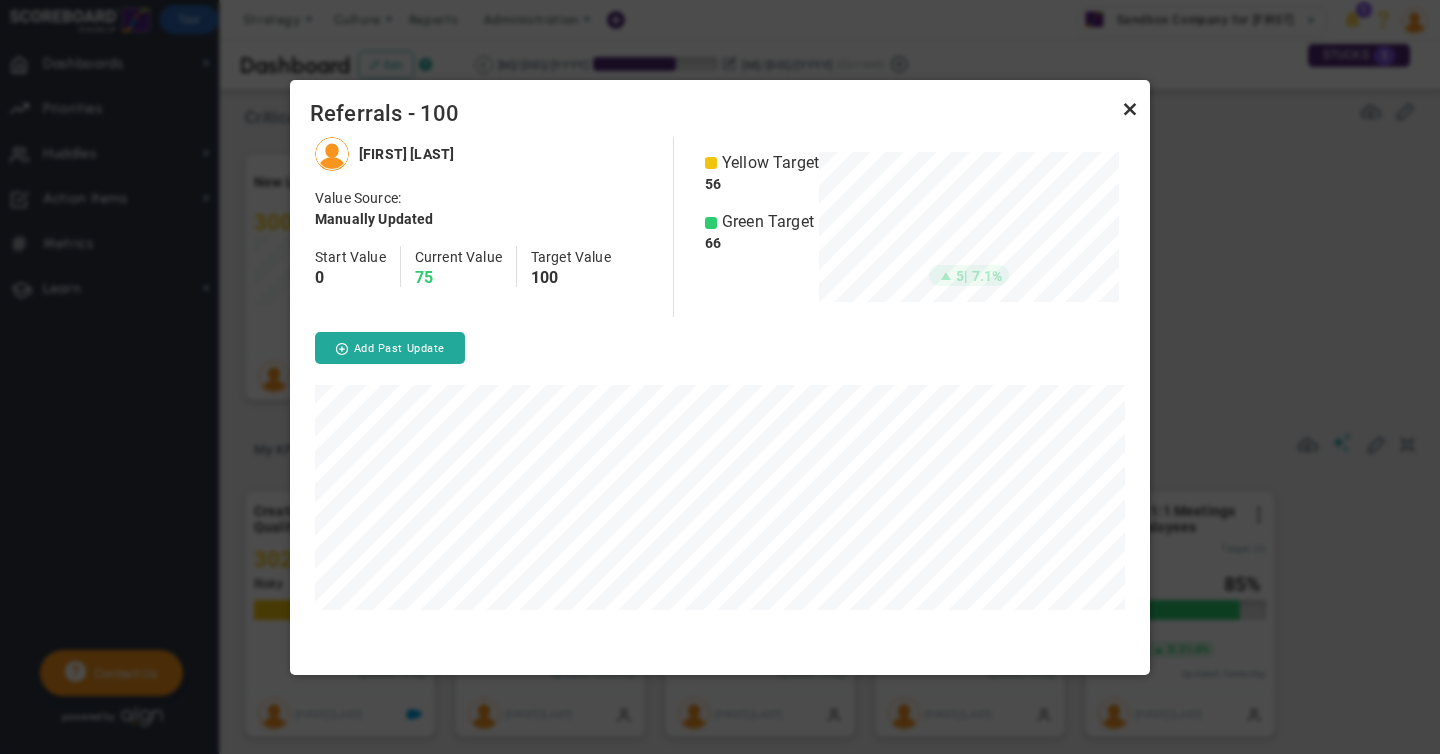 click at bounding box center (1130, 110) 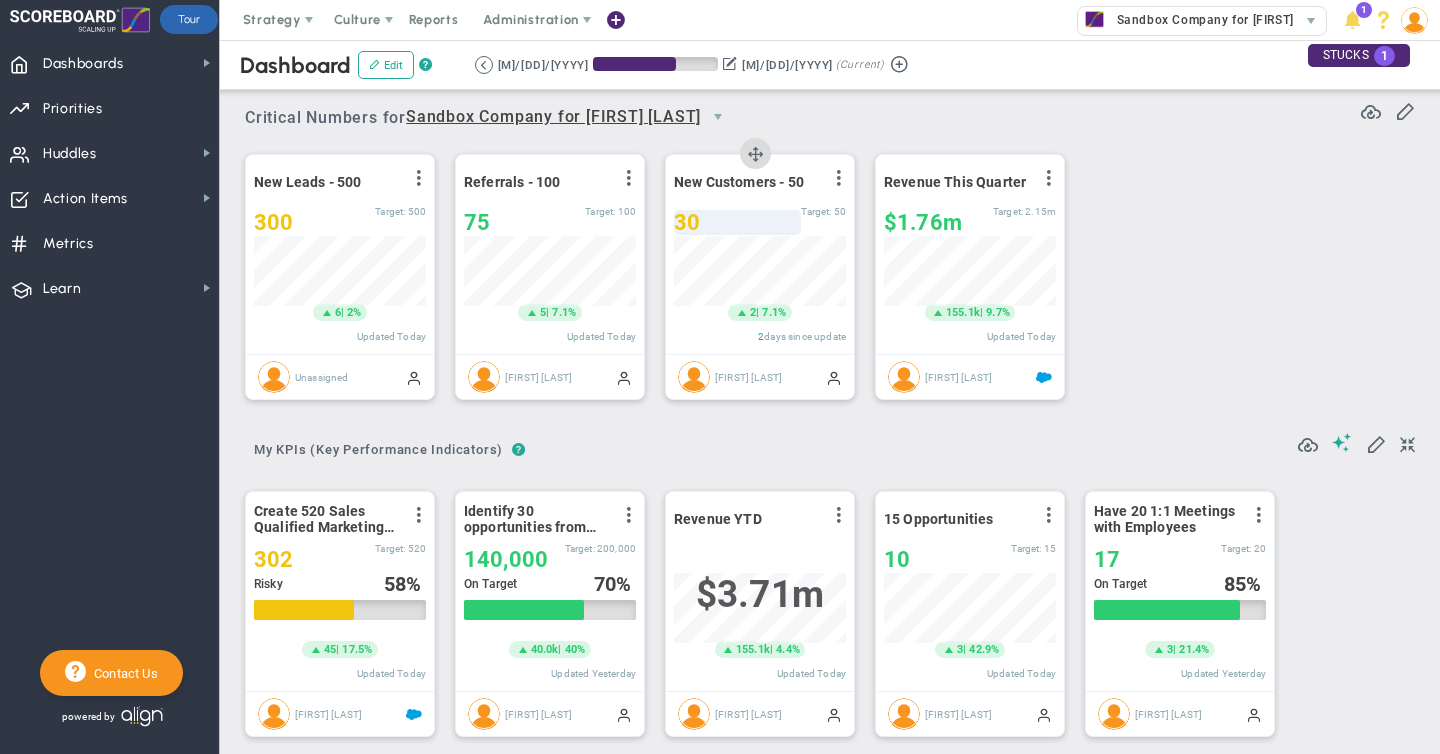 click on "30" at bounding box center [737, 222] 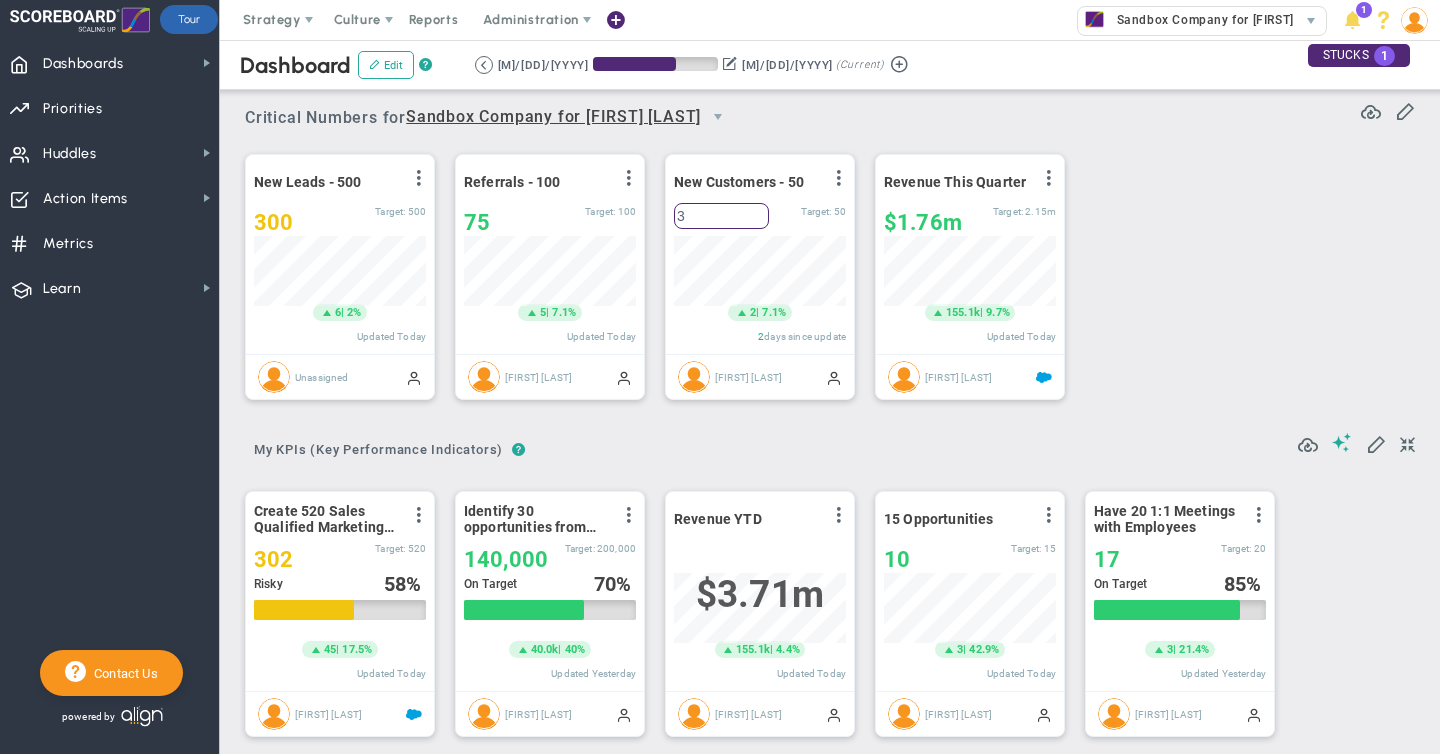 type on "34" 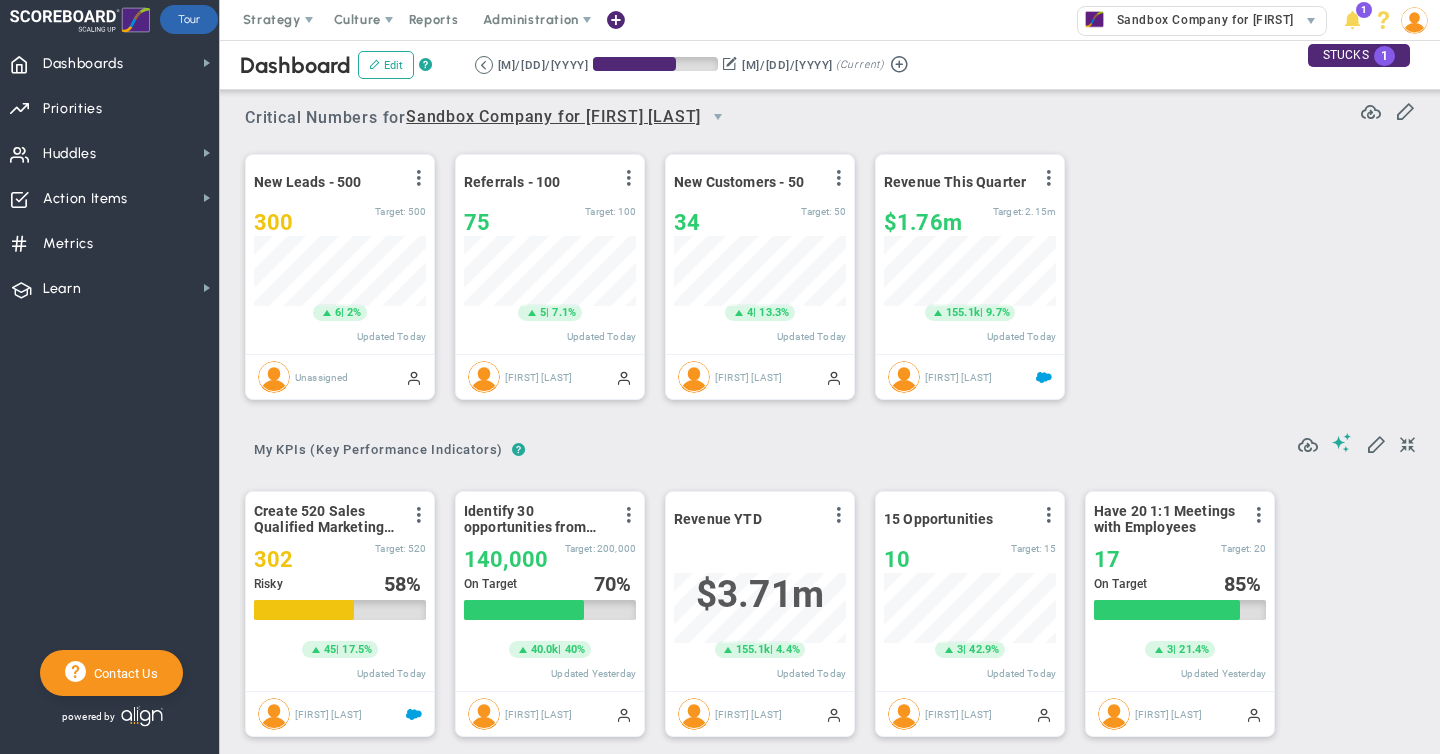 scroll, scrollTop: 999930, scrollLeft: 999828, axis: both 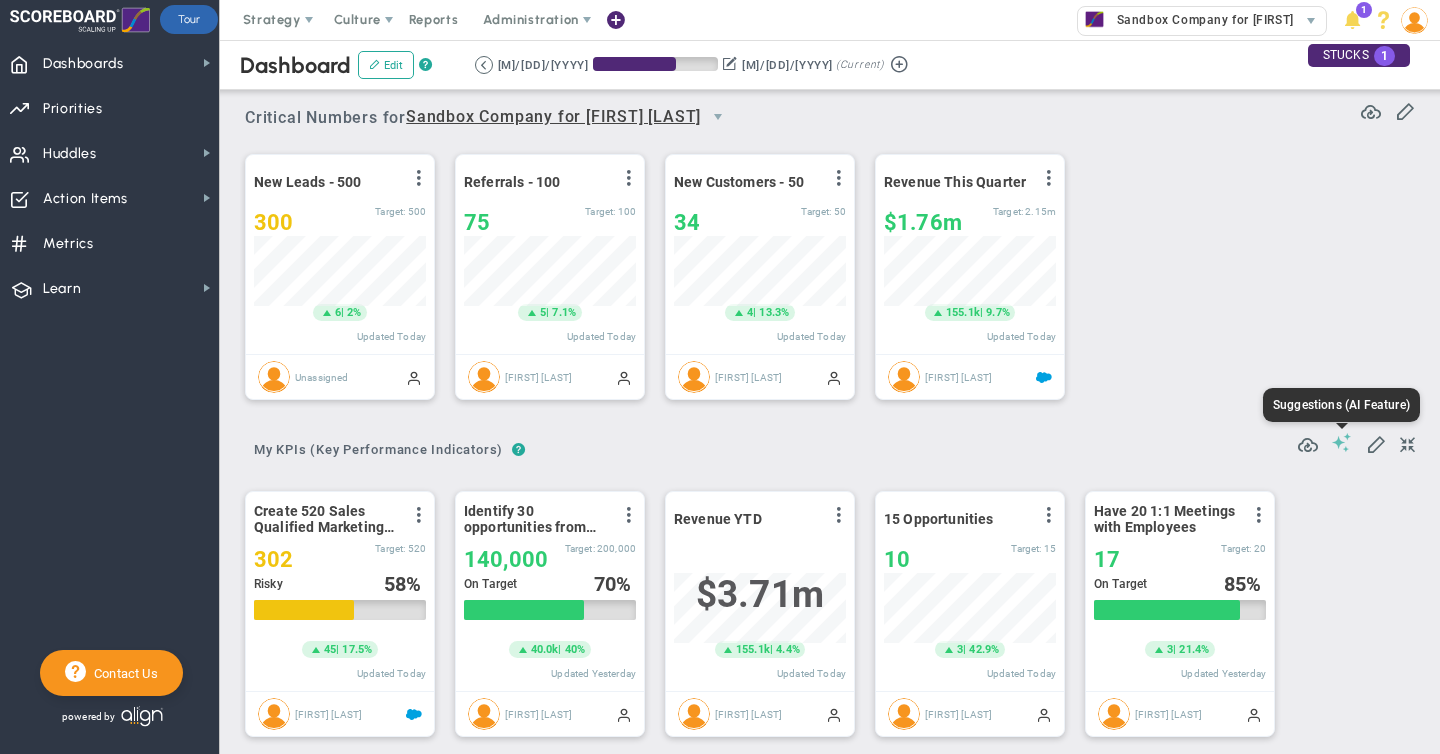 click at bounding box center [1342, 442] 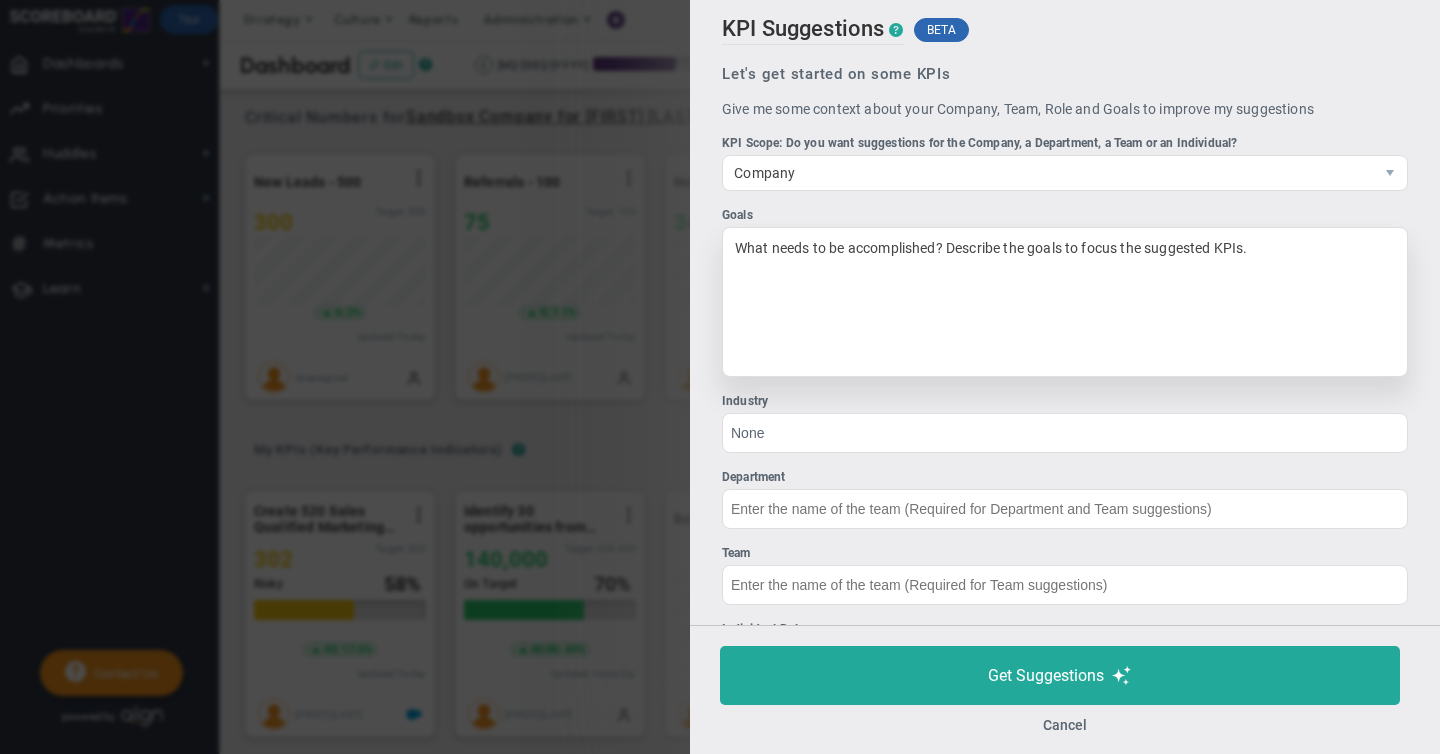 click on "What needs to be accomplished? Describe the goals to focus the suggested KPIs." at bounding box center (1065, 302) 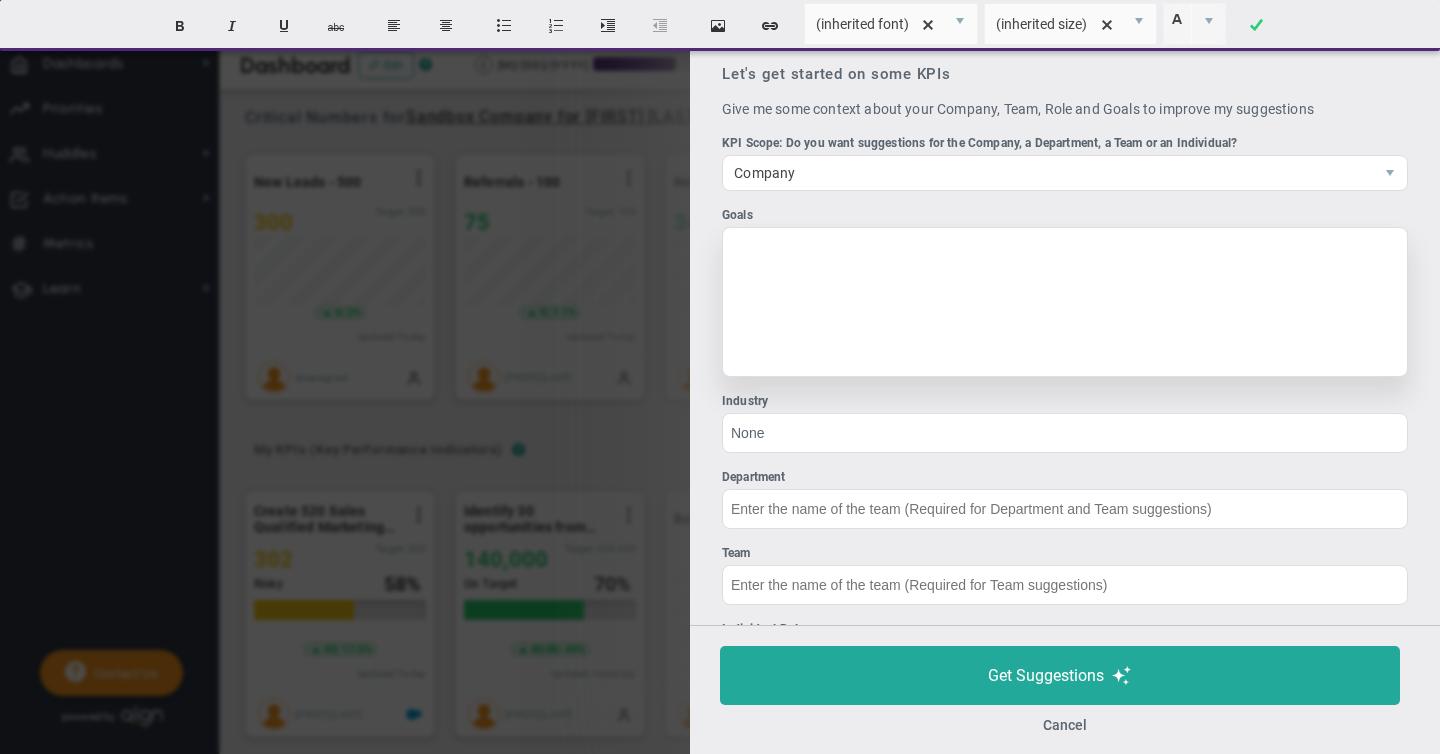 type 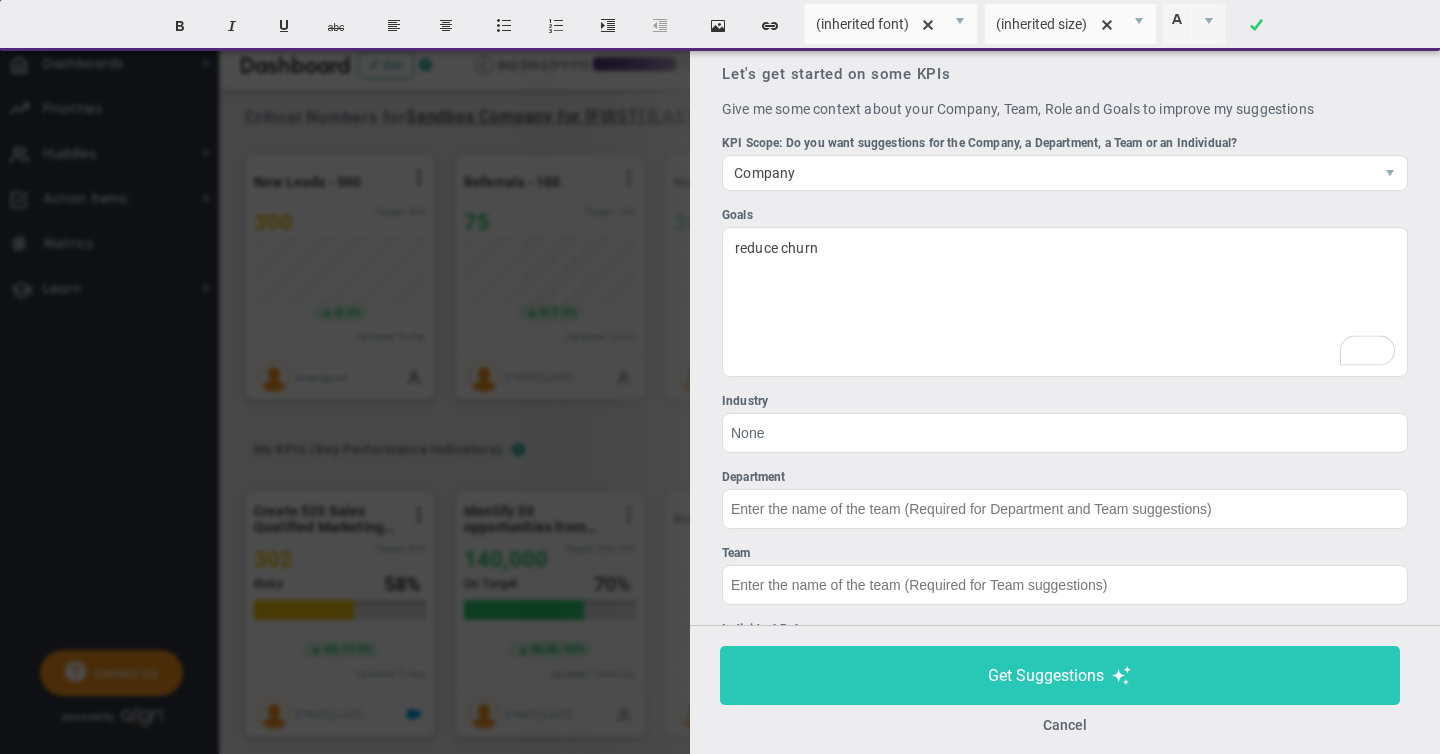 click on "Get Suggestions" at bounding box center [1046, 675] 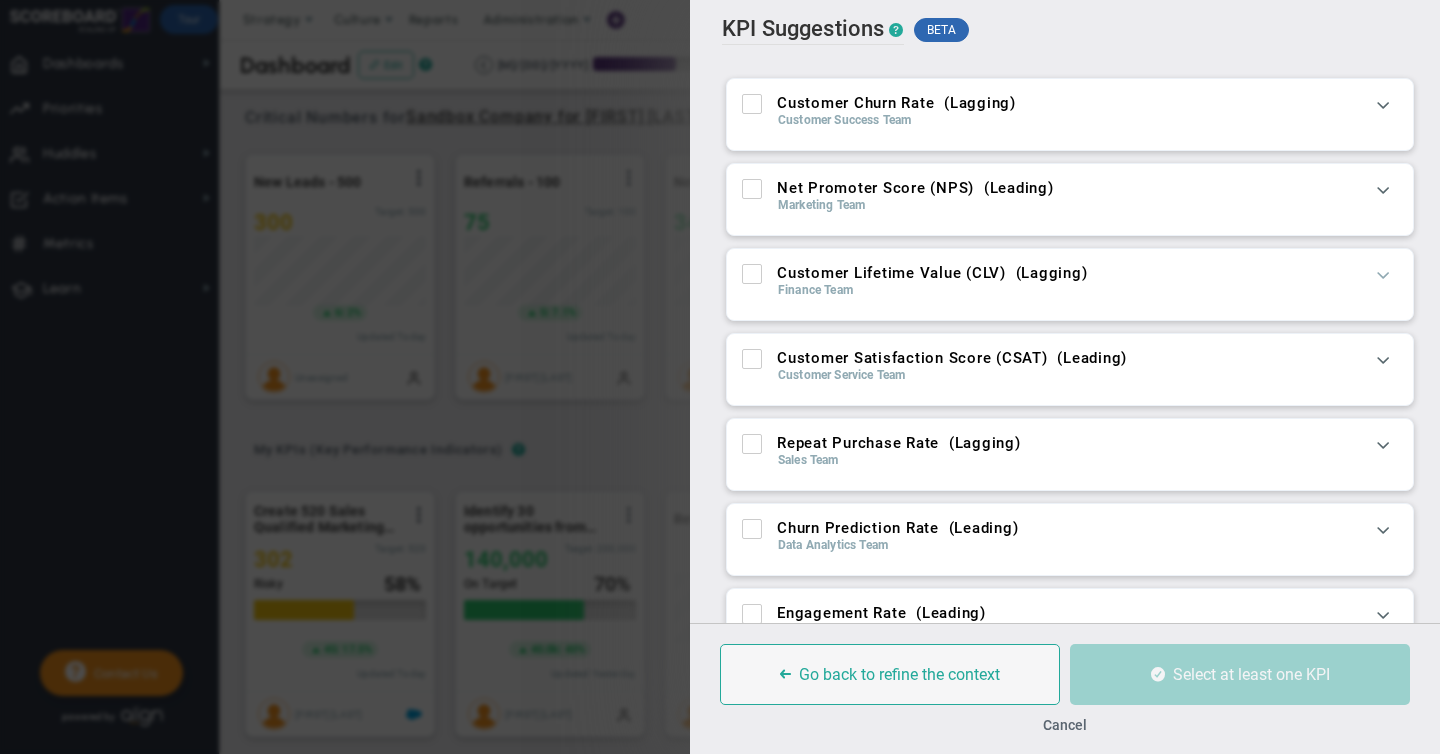 click at bounding box center (1383, 274) 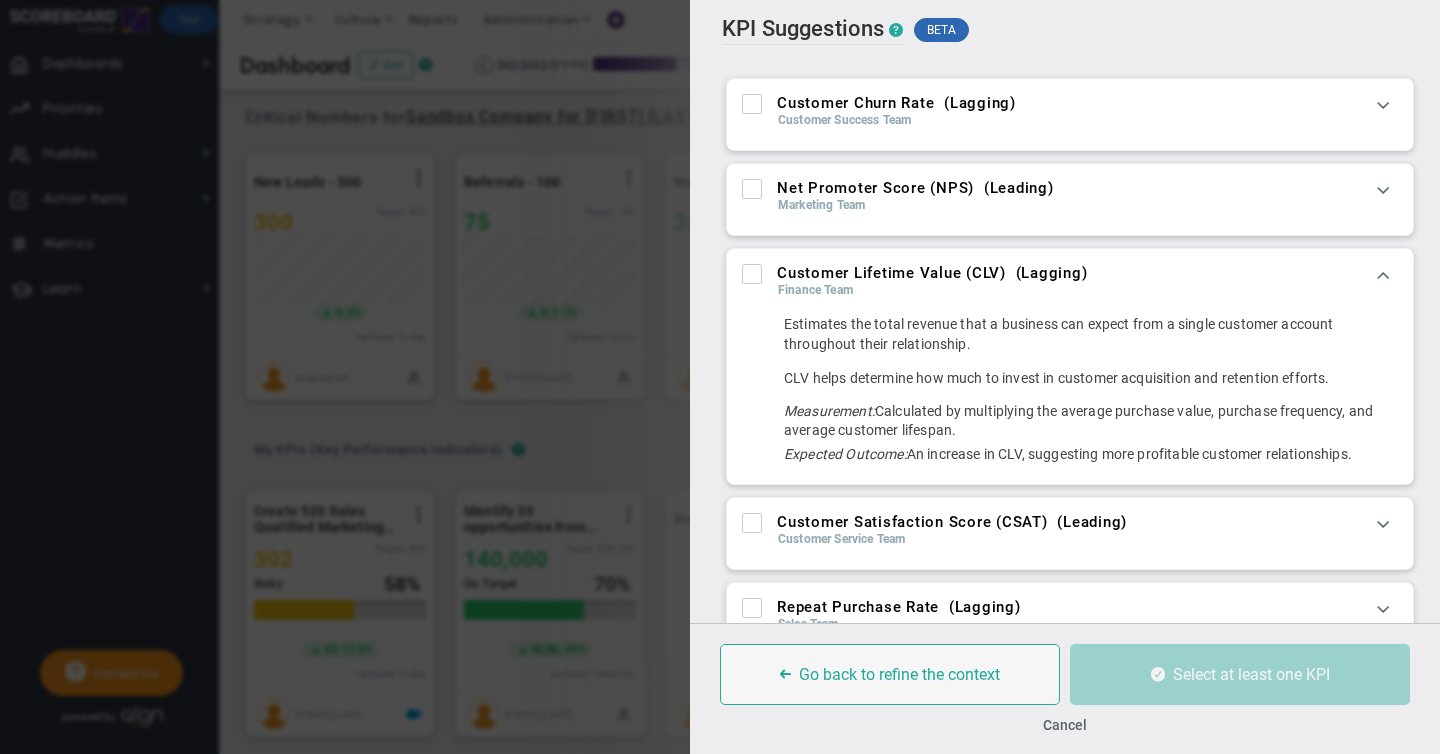 drag, startPoint x: 835, startPoint y: 411, endPoint x: 999, endPoint y: 428, distance: 164.87874 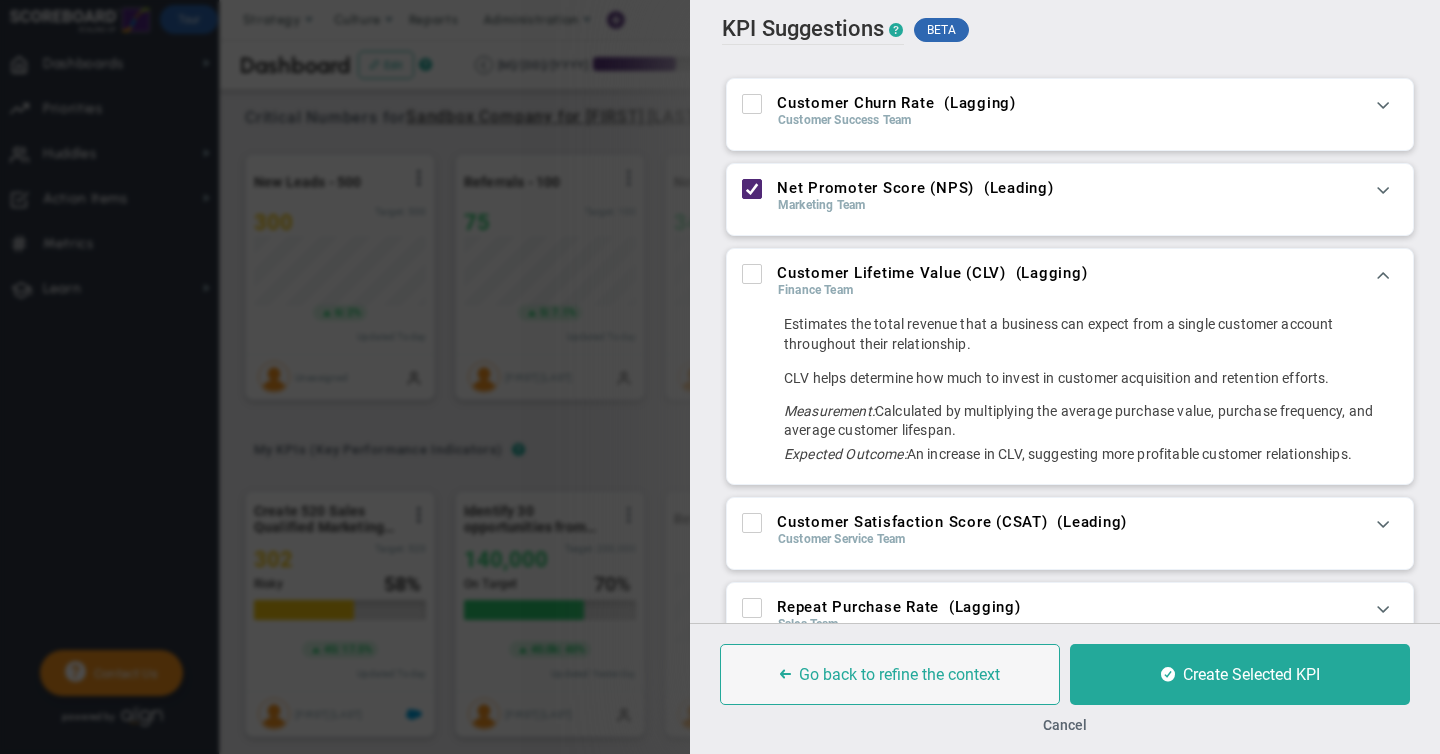 click on "Customer Lifetime Value (CLV)
( Lagging )" at bounding box center (753, 278) 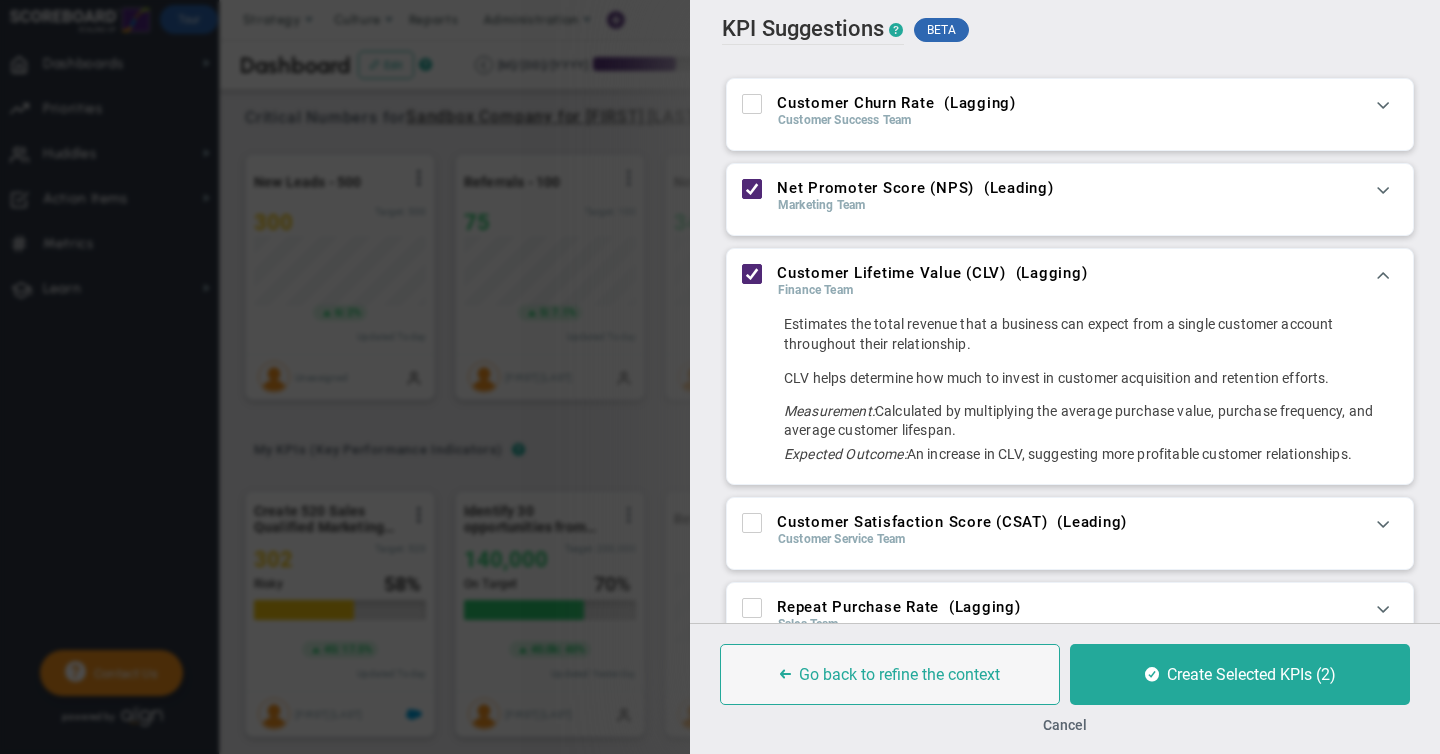 click on "Customer Satisfaction Score (CSAT)
( Leading )" at bounding box center (753, 527) 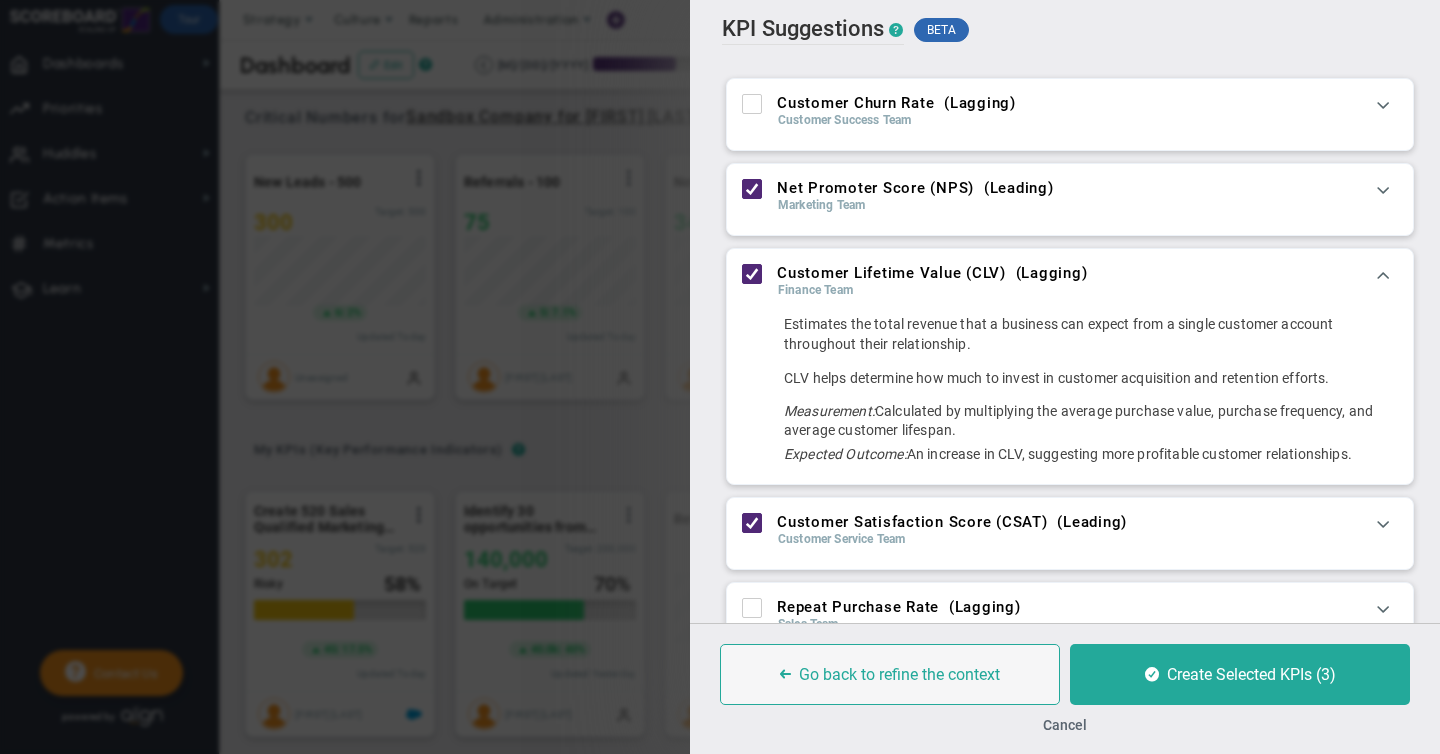 scroll, scrollTop: 502, scrollLeft: 0, axis: vertical 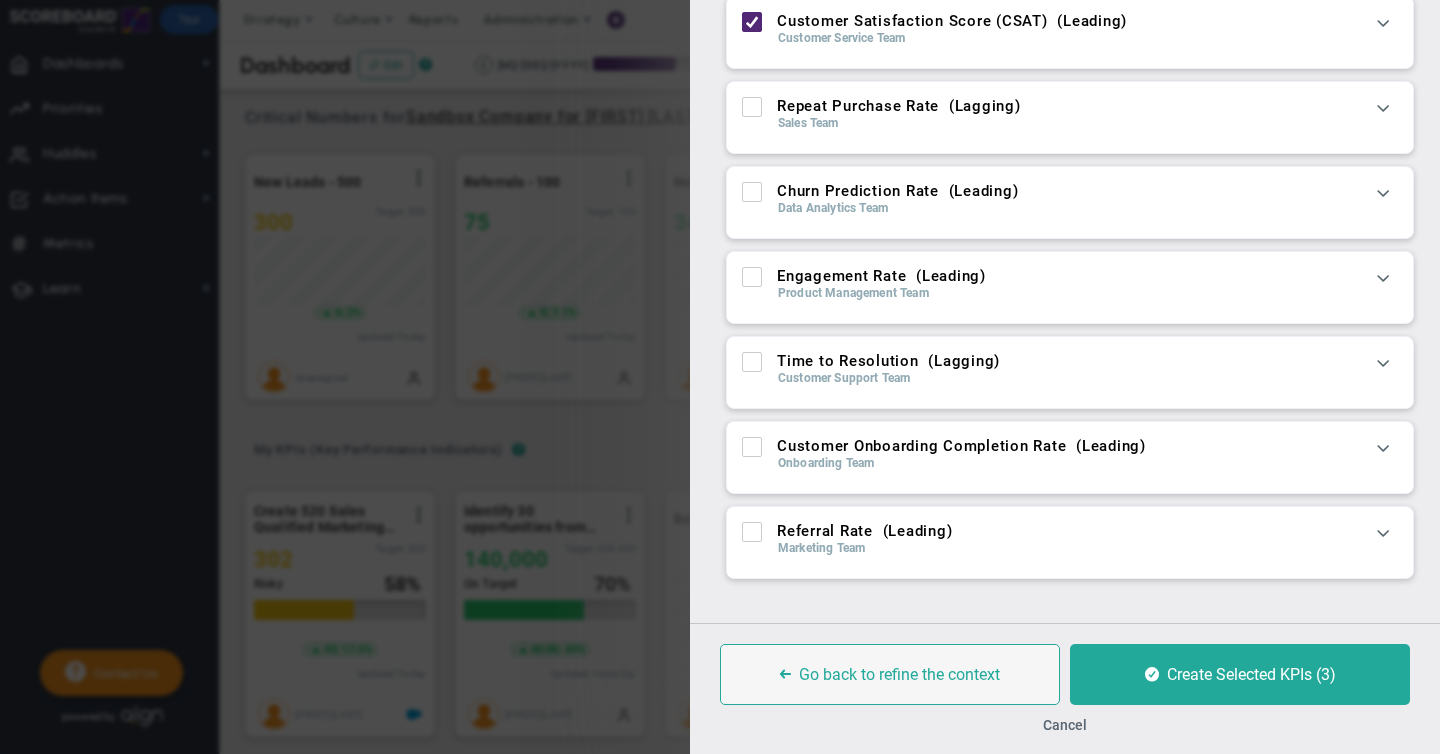 click on "Engagement Rate
( Leading )" at bounding box center (753, 281) 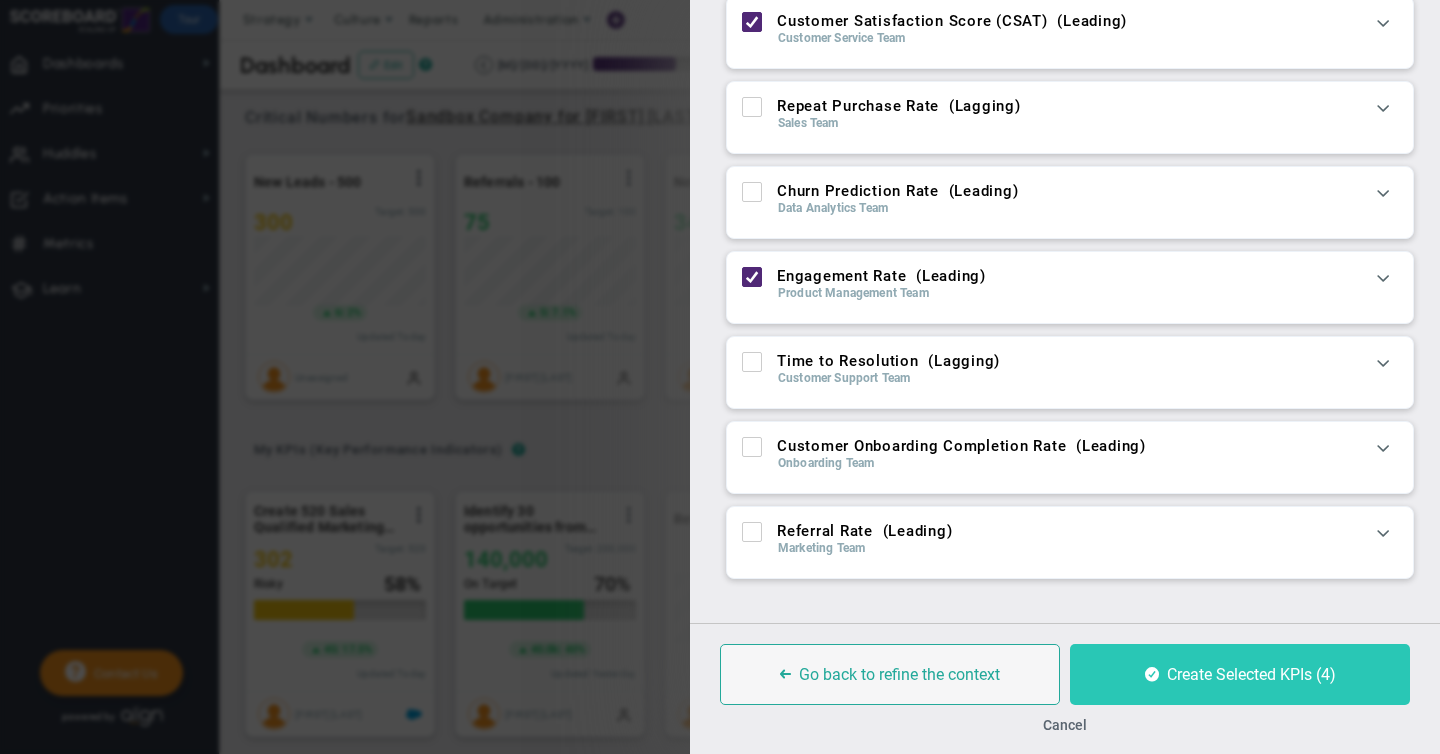click on "Create Selected KPIs (4)" at bounding box center [1251, 674] 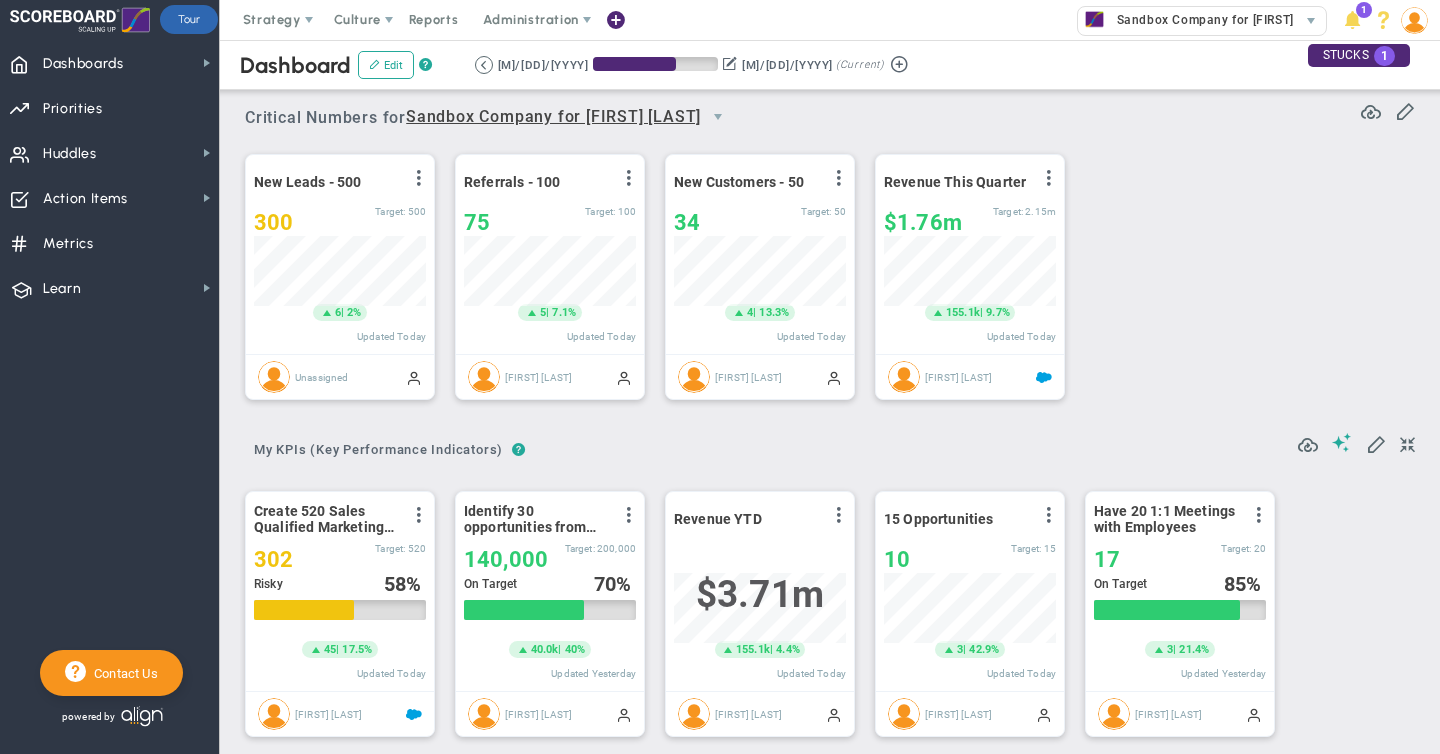scroll, scrollTop: 999930, scrollLeft: 999828, axis: both 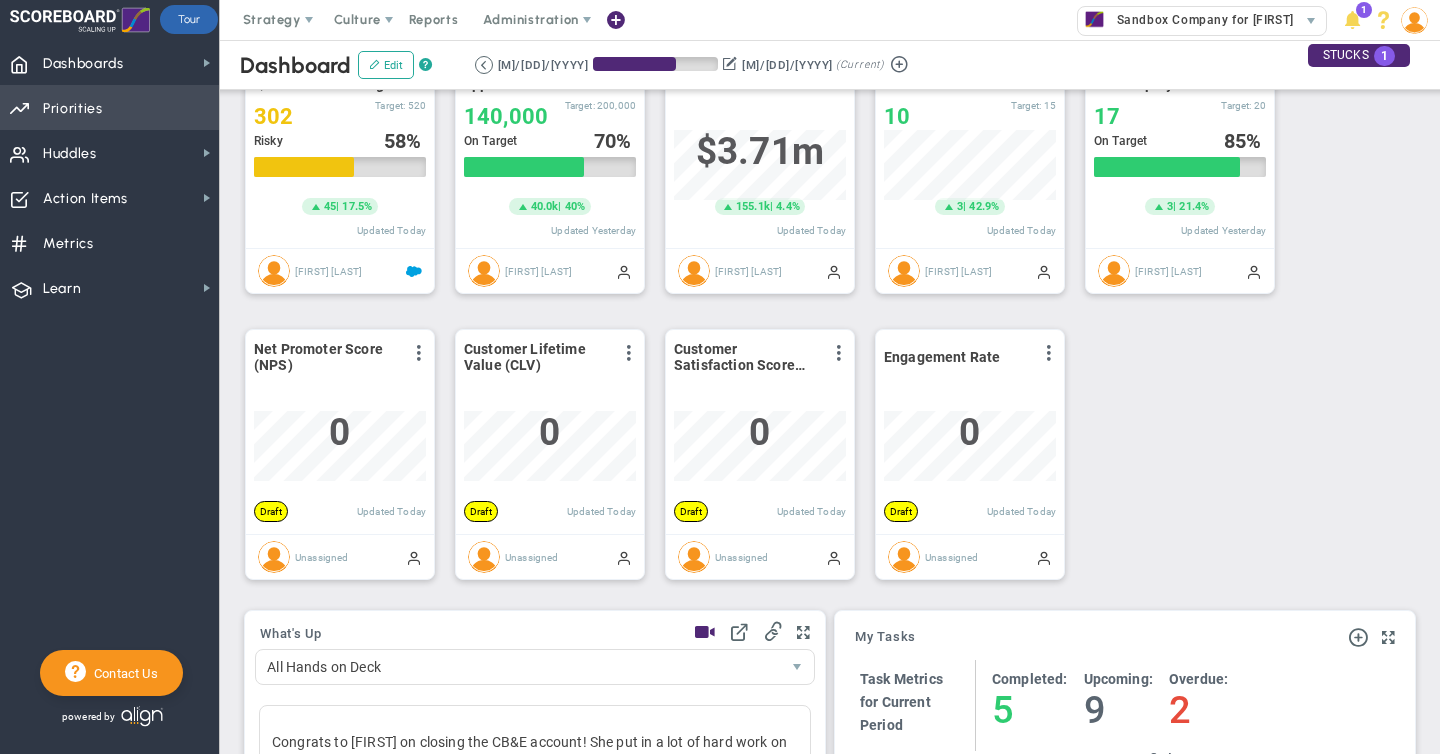 click on "Priorities" at bounding box center [73, 109] 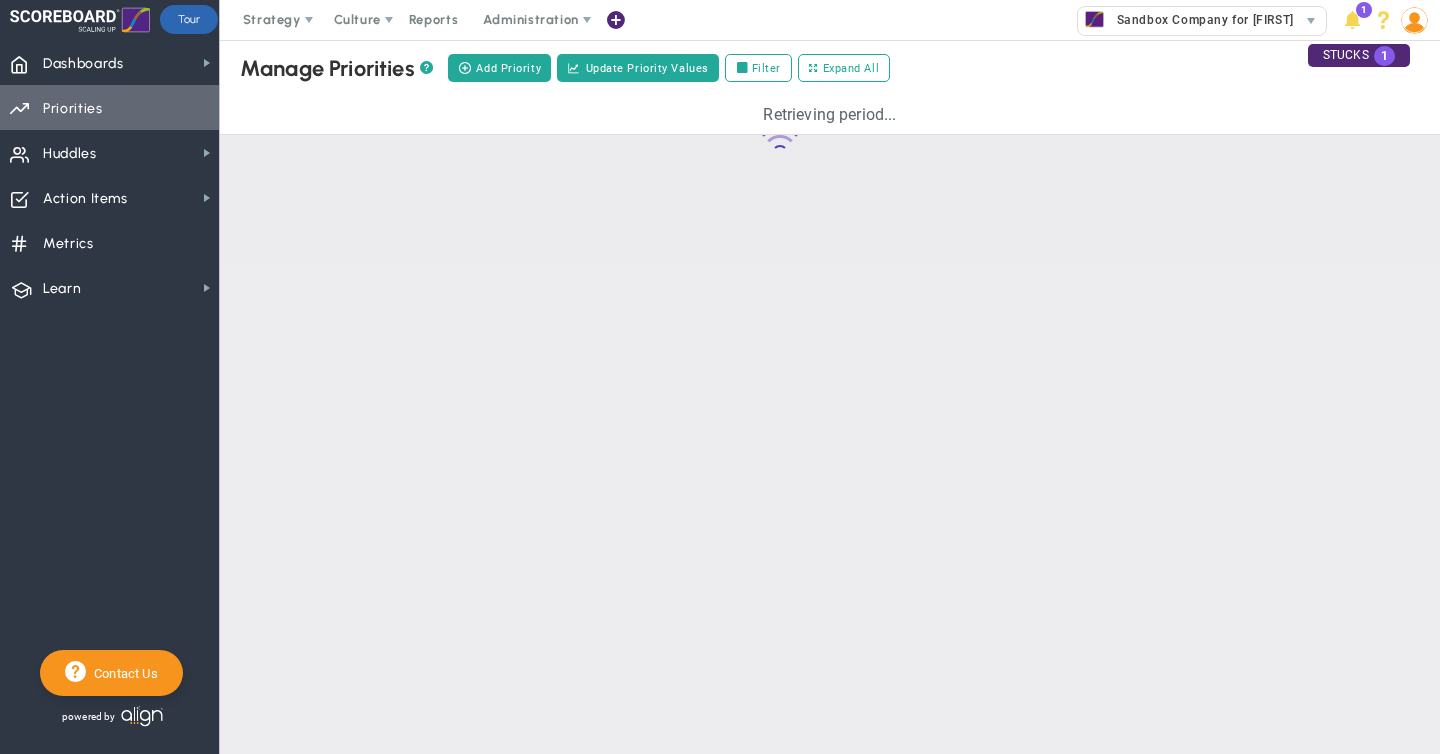 scroll, scrollTop: 0, scrollLeft: 0, axis: both 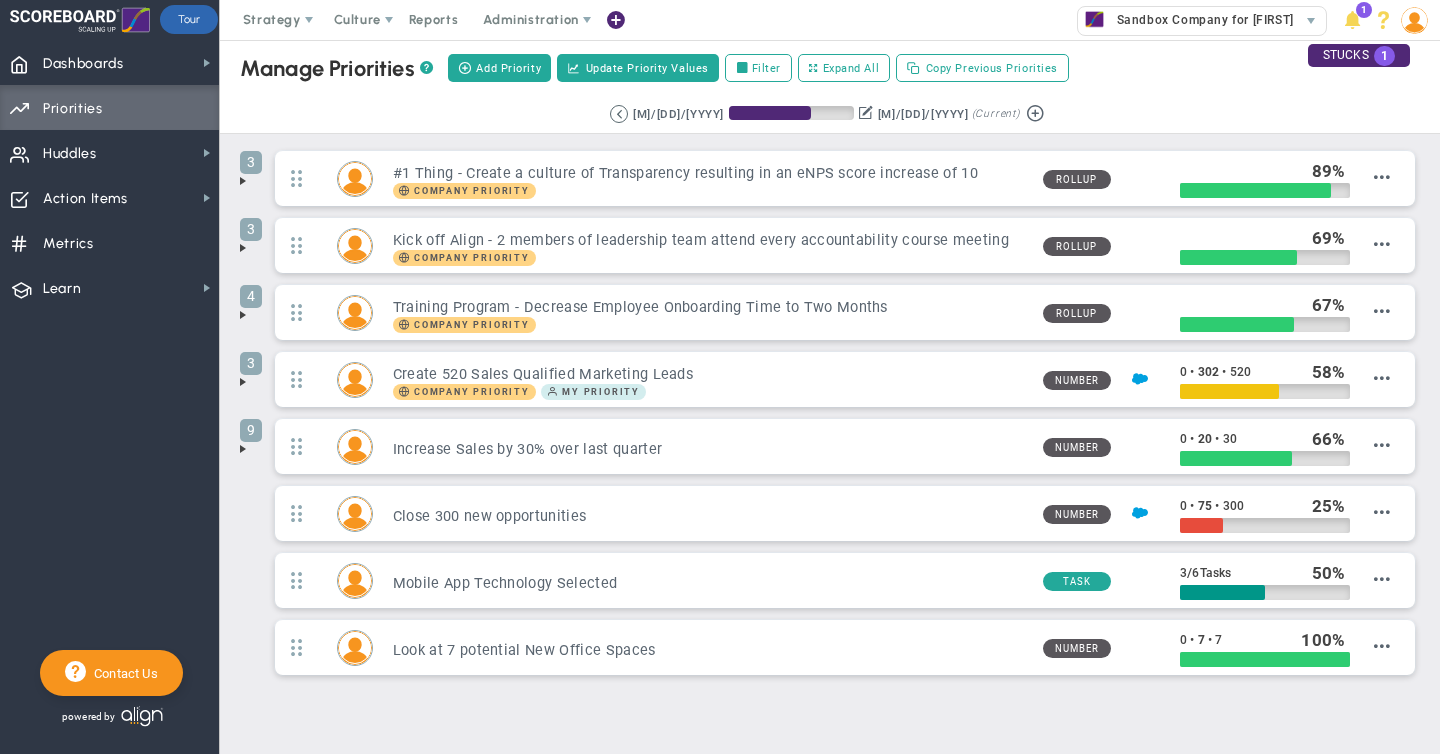 click at bounding box center (243, 181) 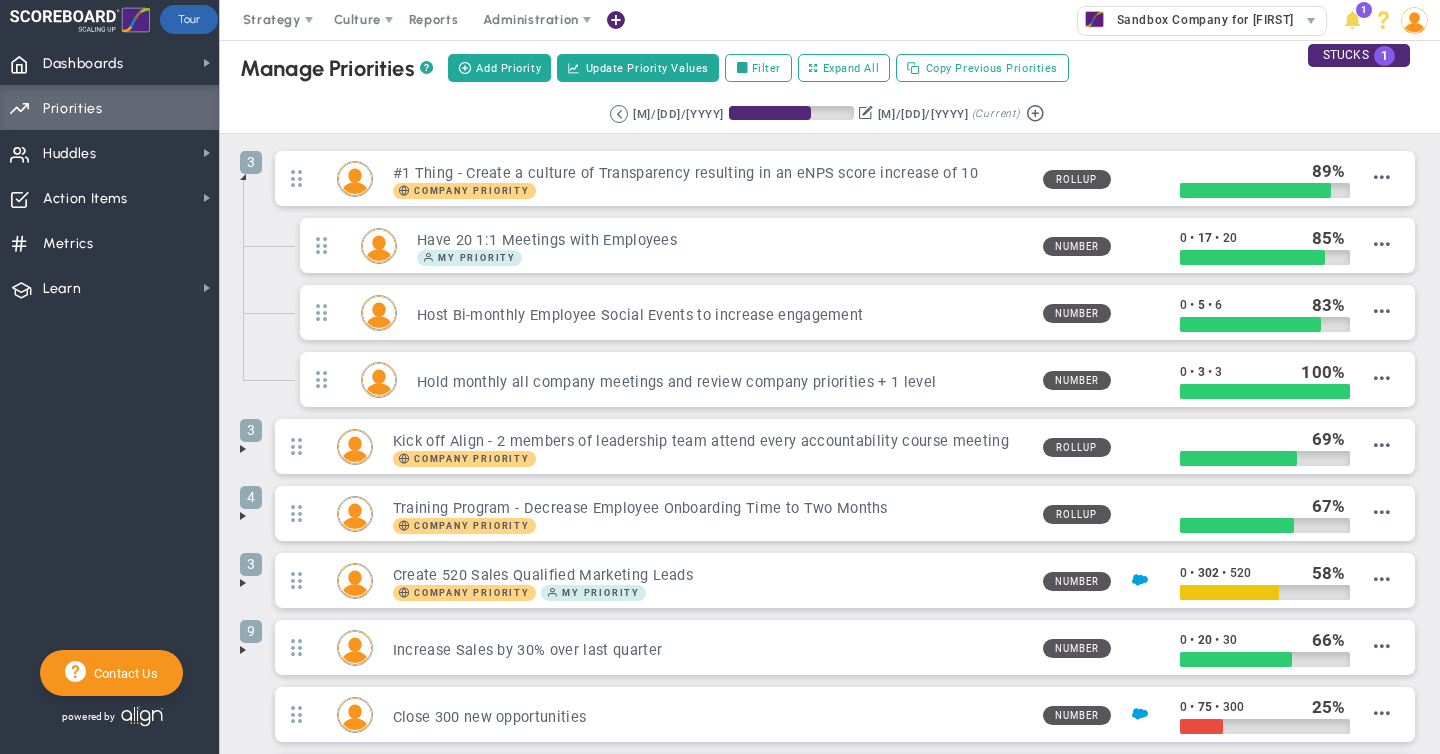 click at bounding box center (243, 449) 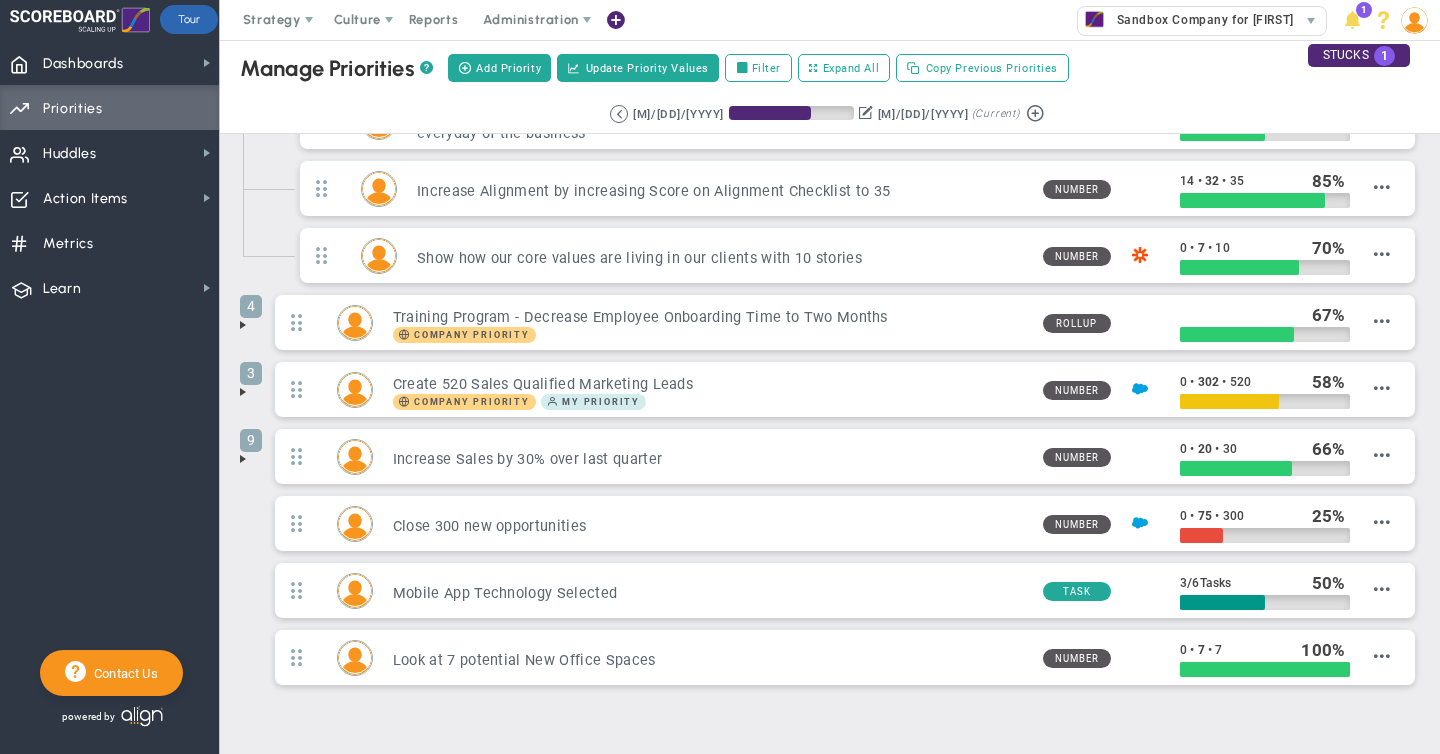 scroll, scrollTop: 404, scrollLeft: 0, axis: vertical 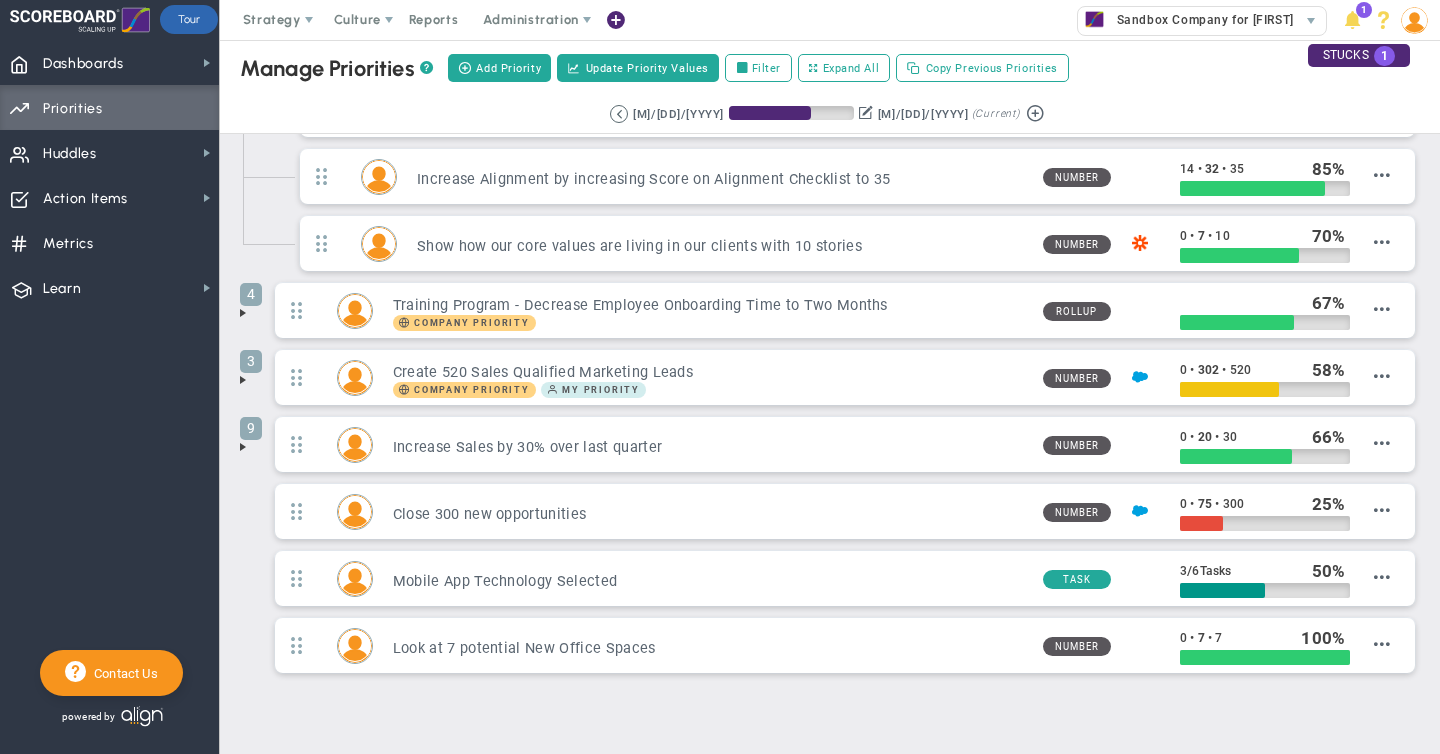 click at bounding box center (243, 380) 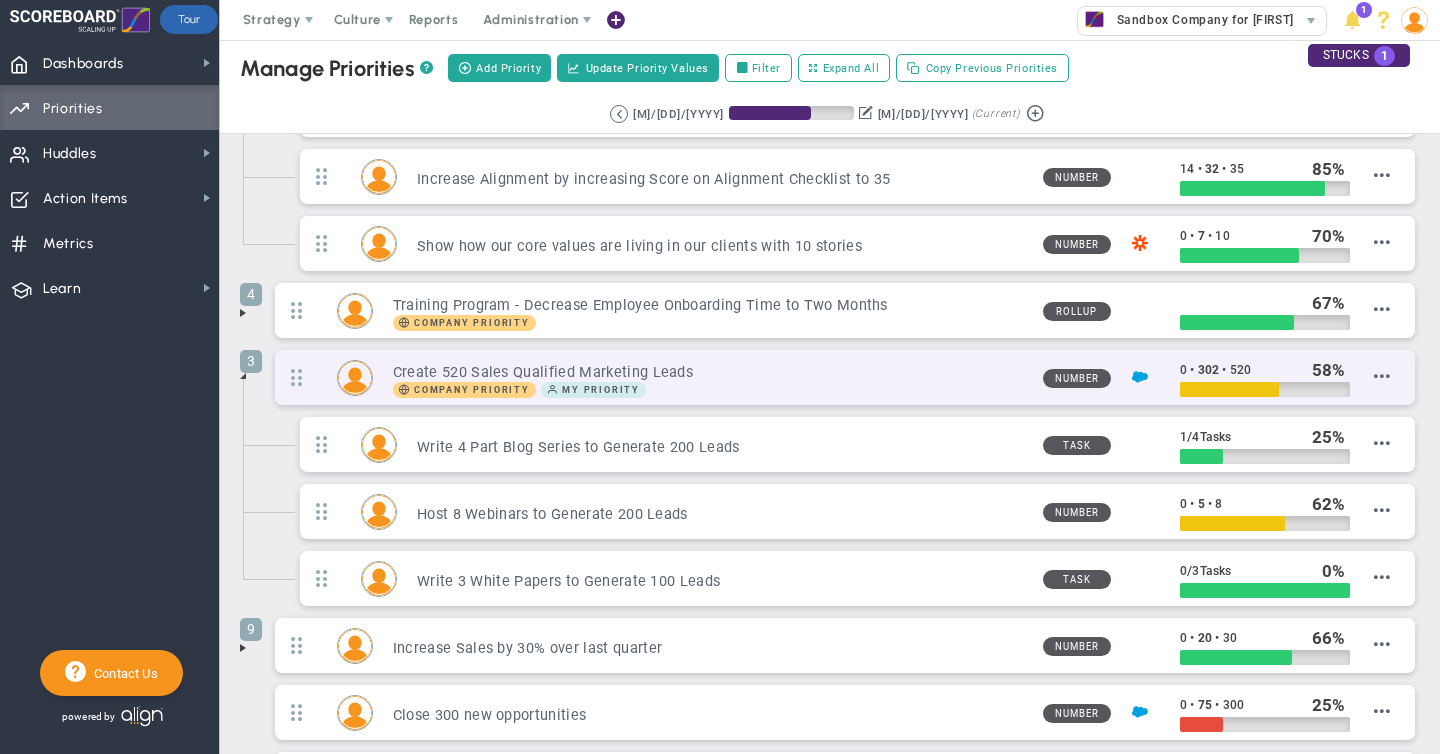 click on "Create 520 Sales Qualified Marketing Leads" at bounding box center (710, 372) 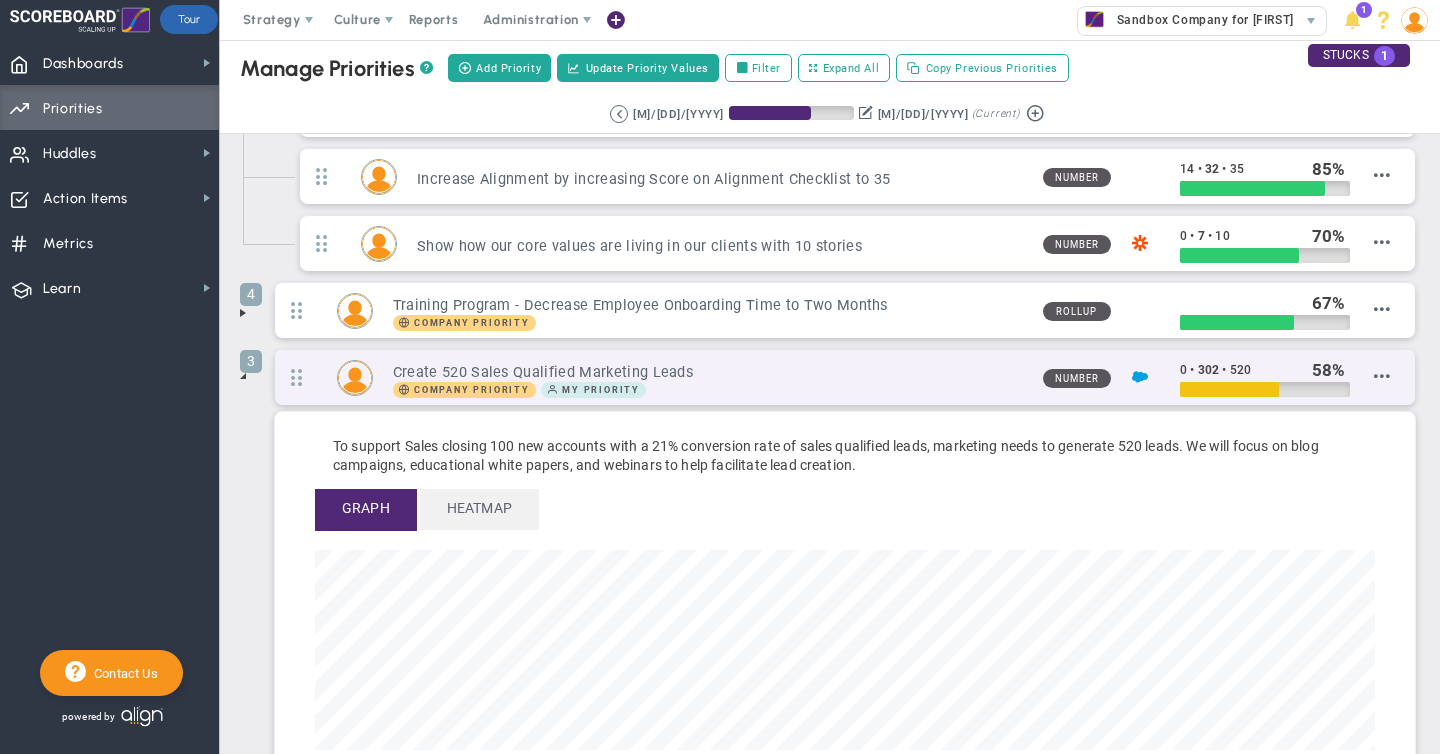 scroll, scrollTop: 999770, scrollLeft: 998940, axis: both 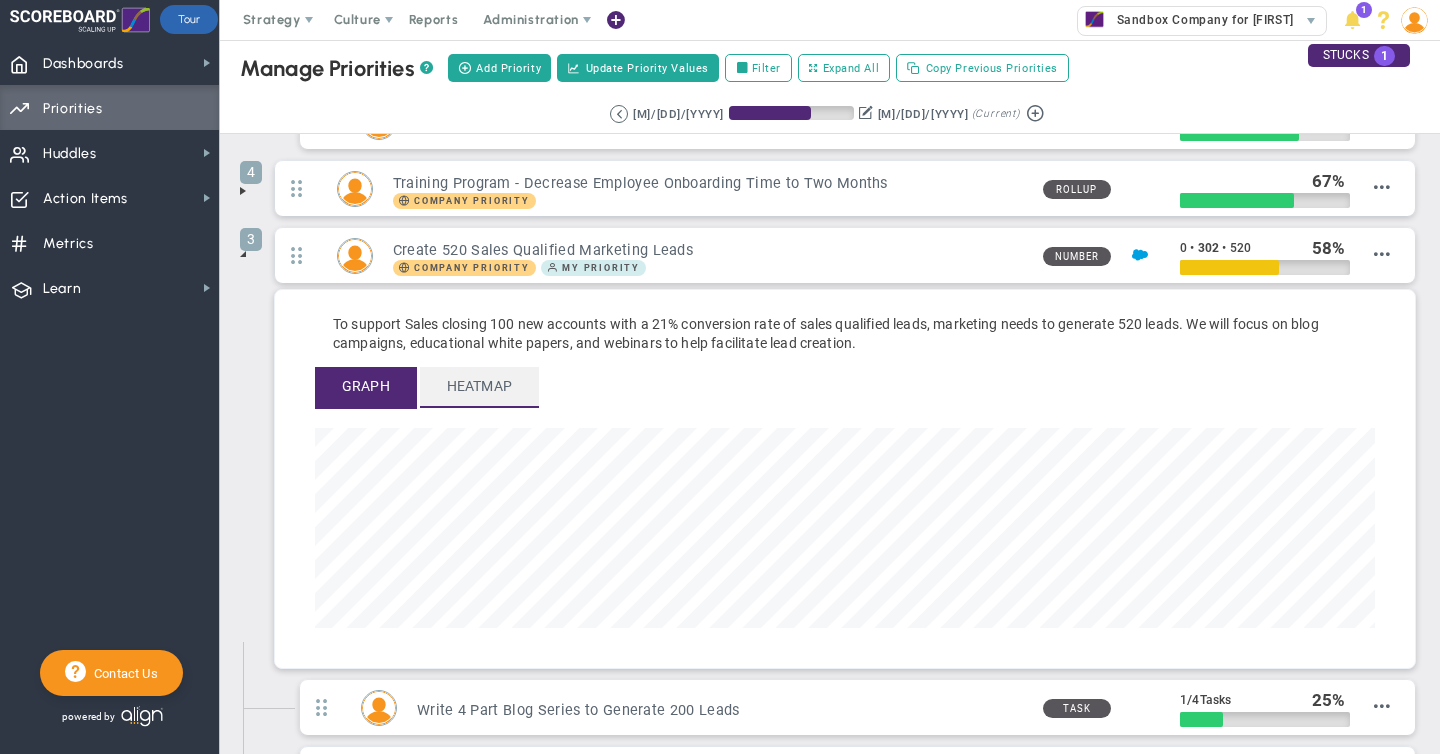 click on "Heatmap" at bounding box center (479, 386) 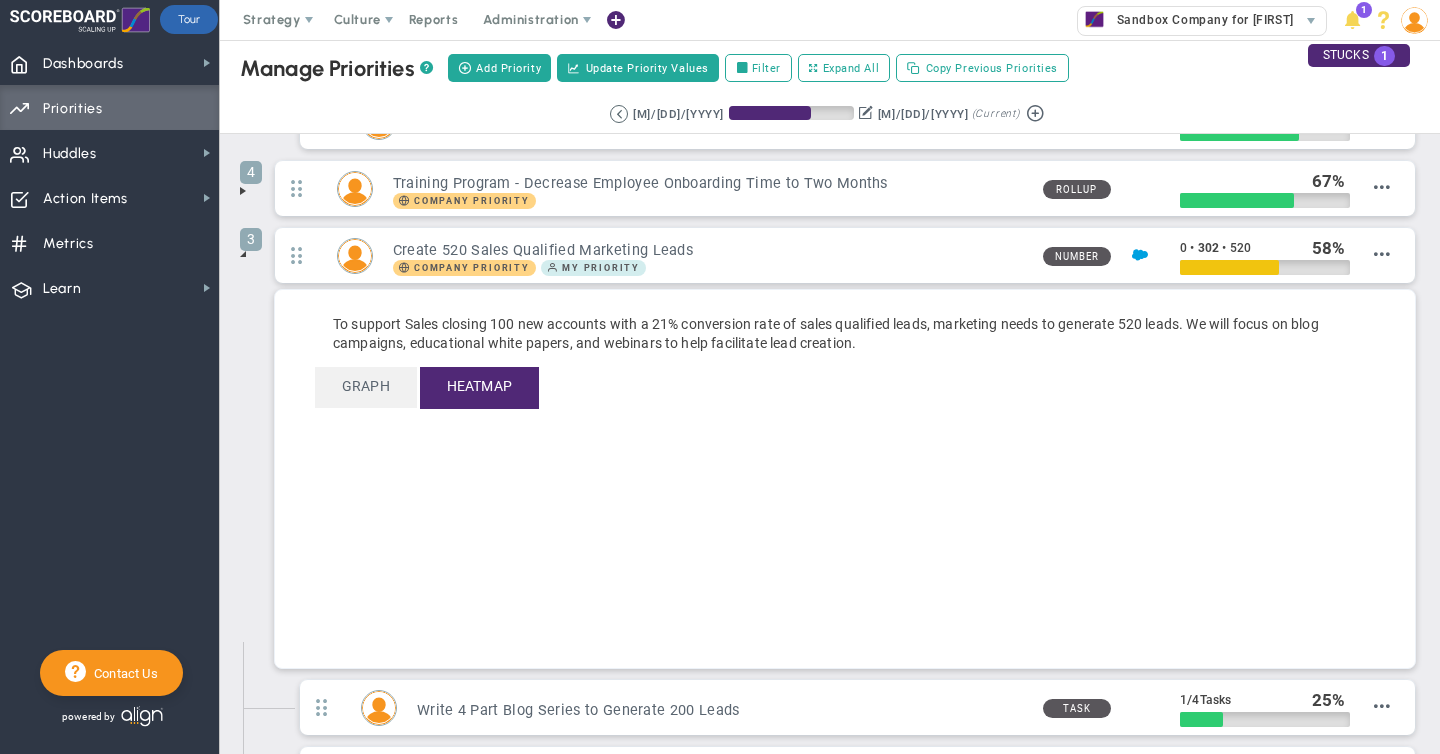 scroll, scrollTop: 0, scrollLeft: 0, axis: both 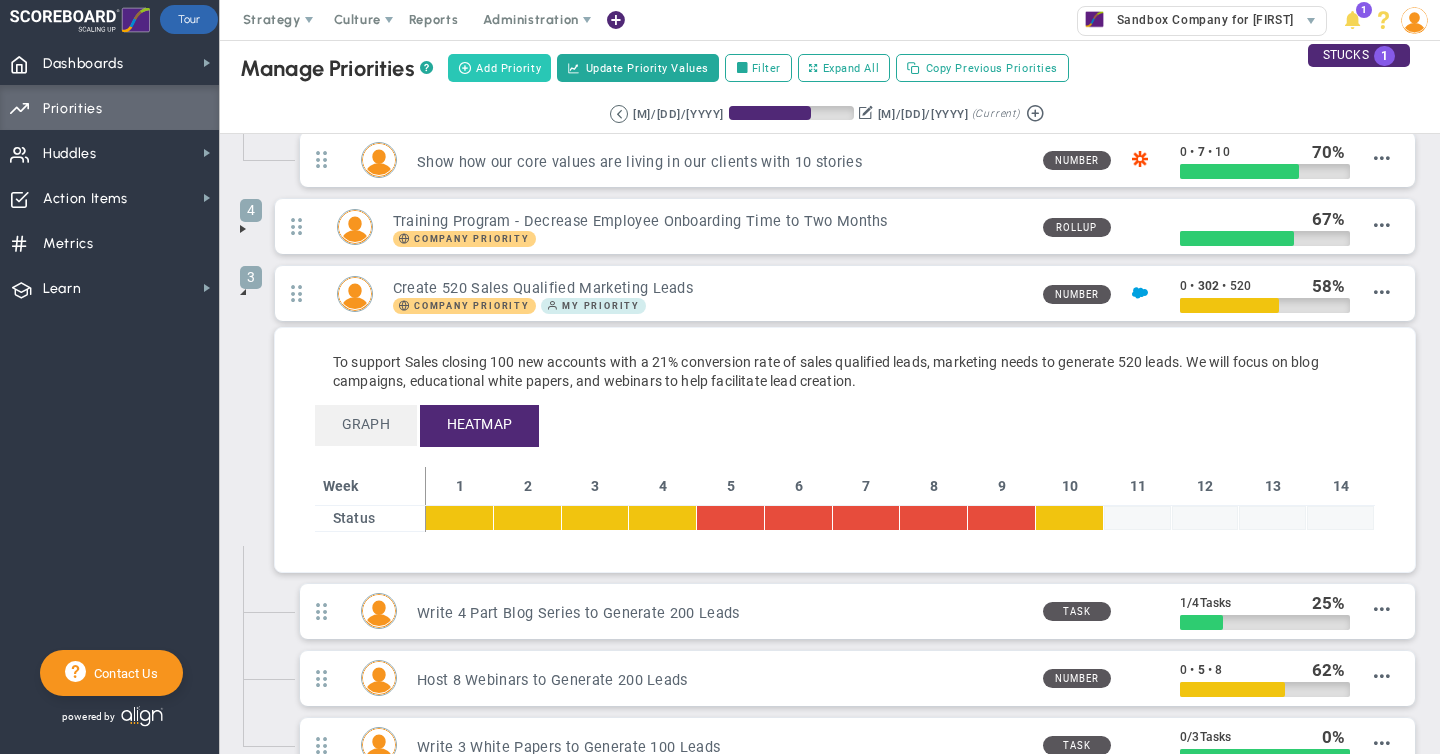 click on "Add Priority" at bounding box center [508, 68] 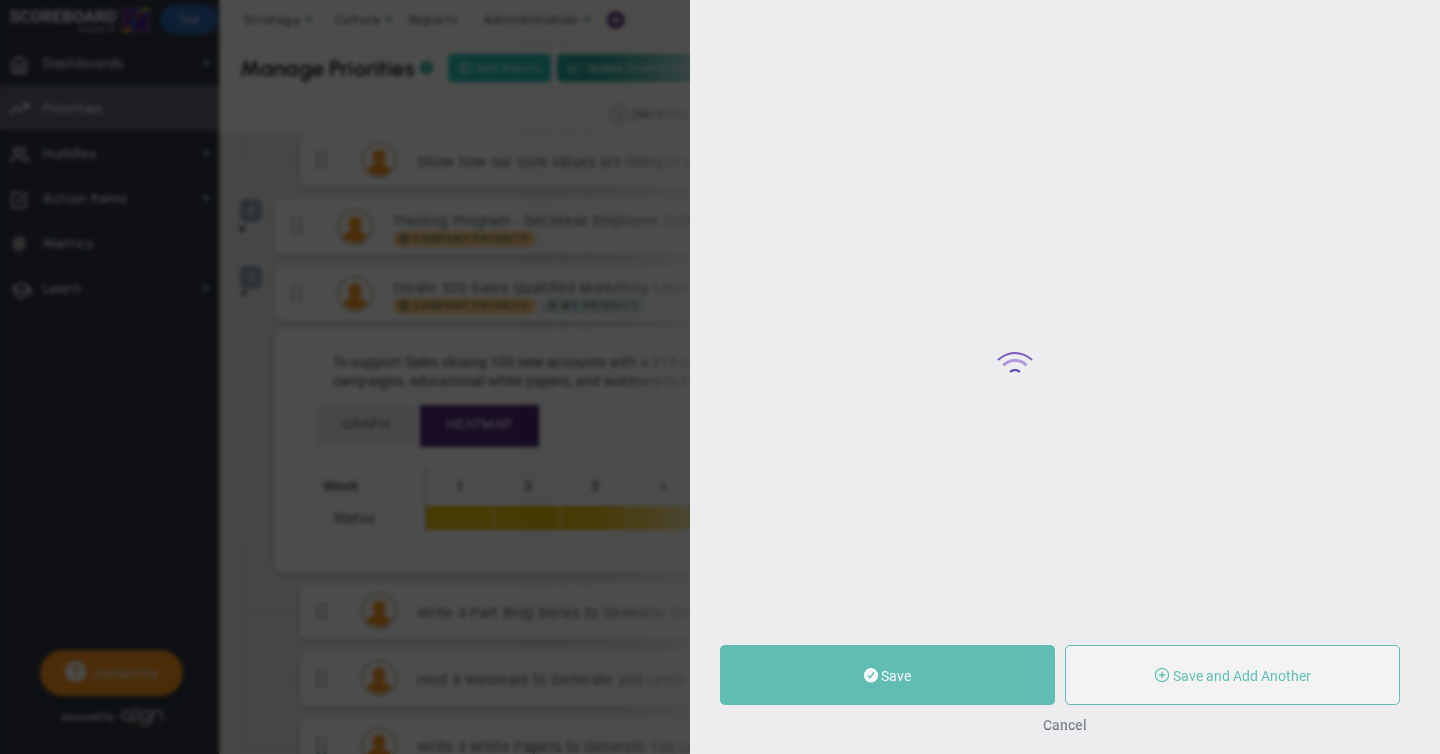 type on "0" 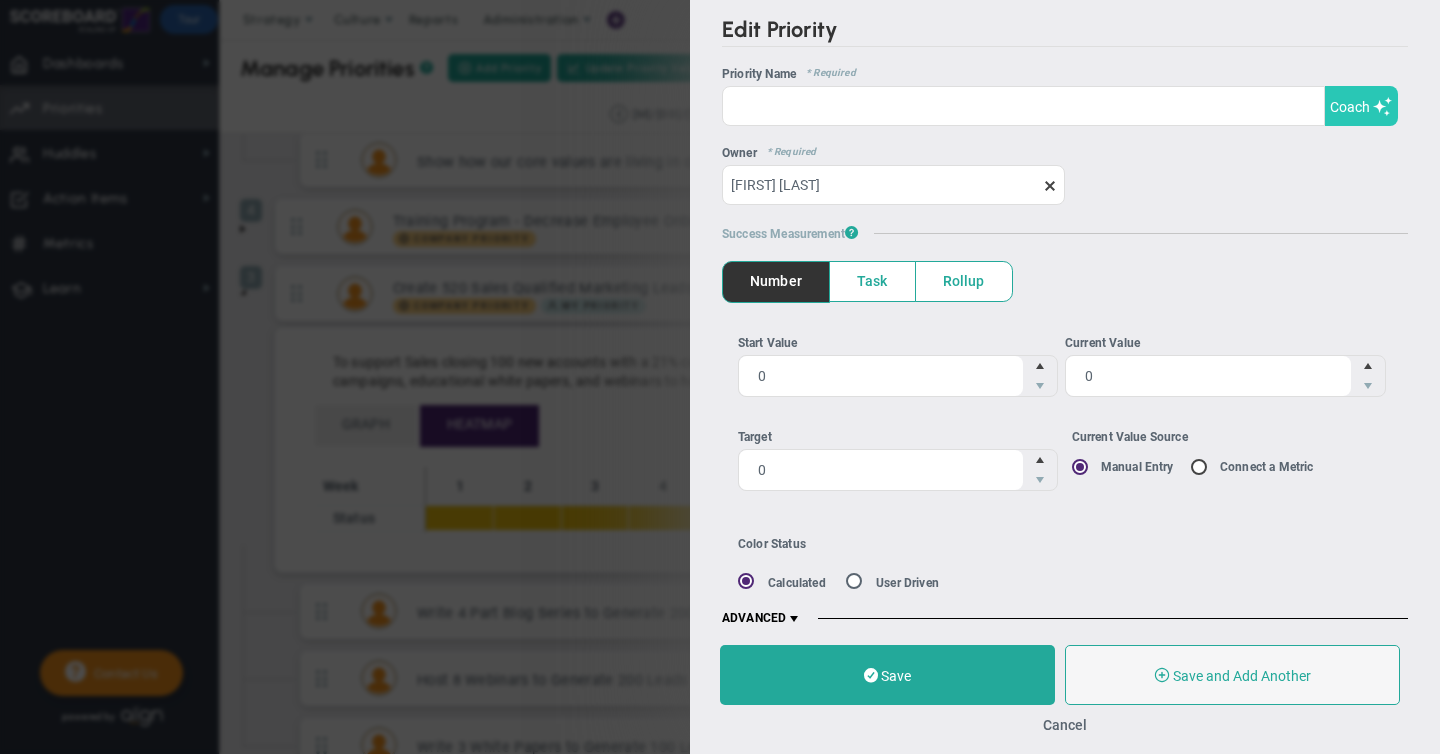 click on "Coach" at bounding box center [1350, 107] 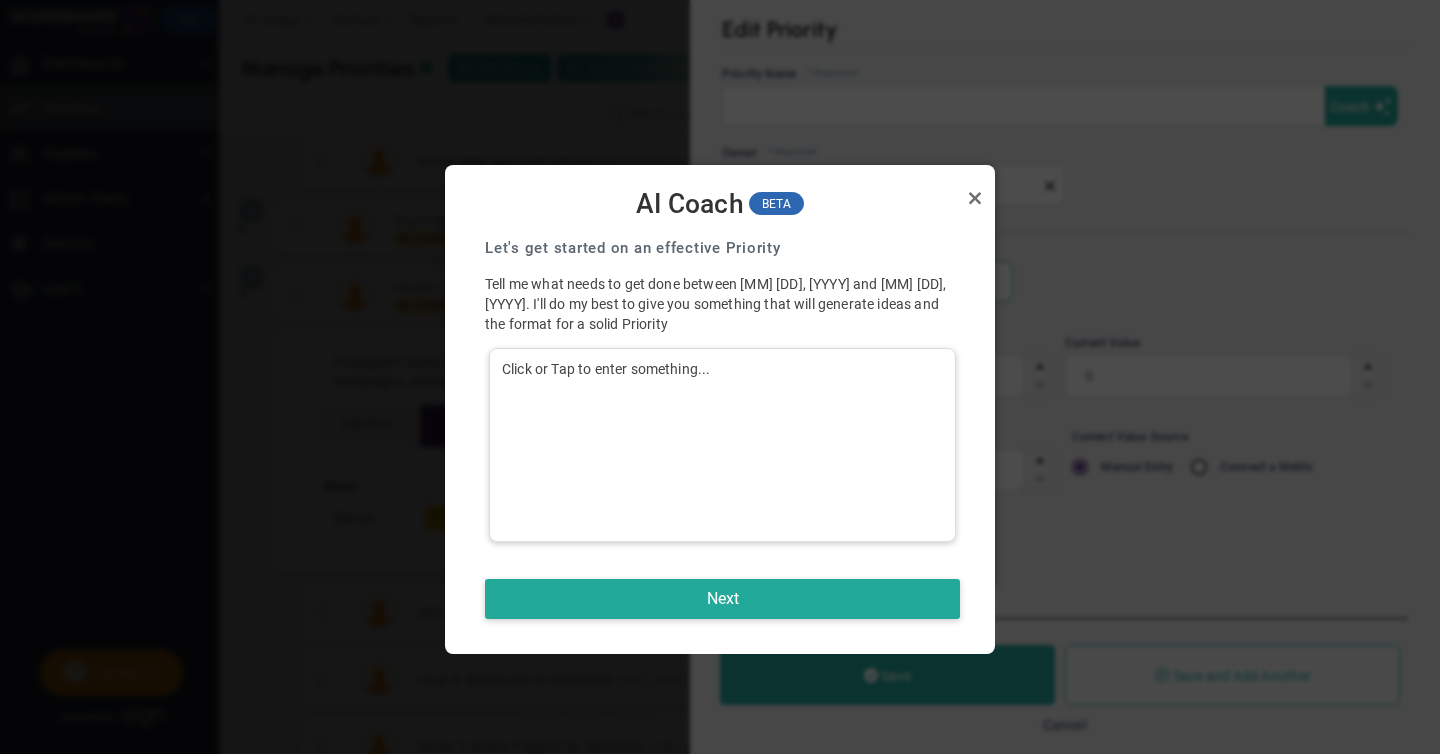 click on "Click or Tap to enter something..." at bounding box center [722, 445] 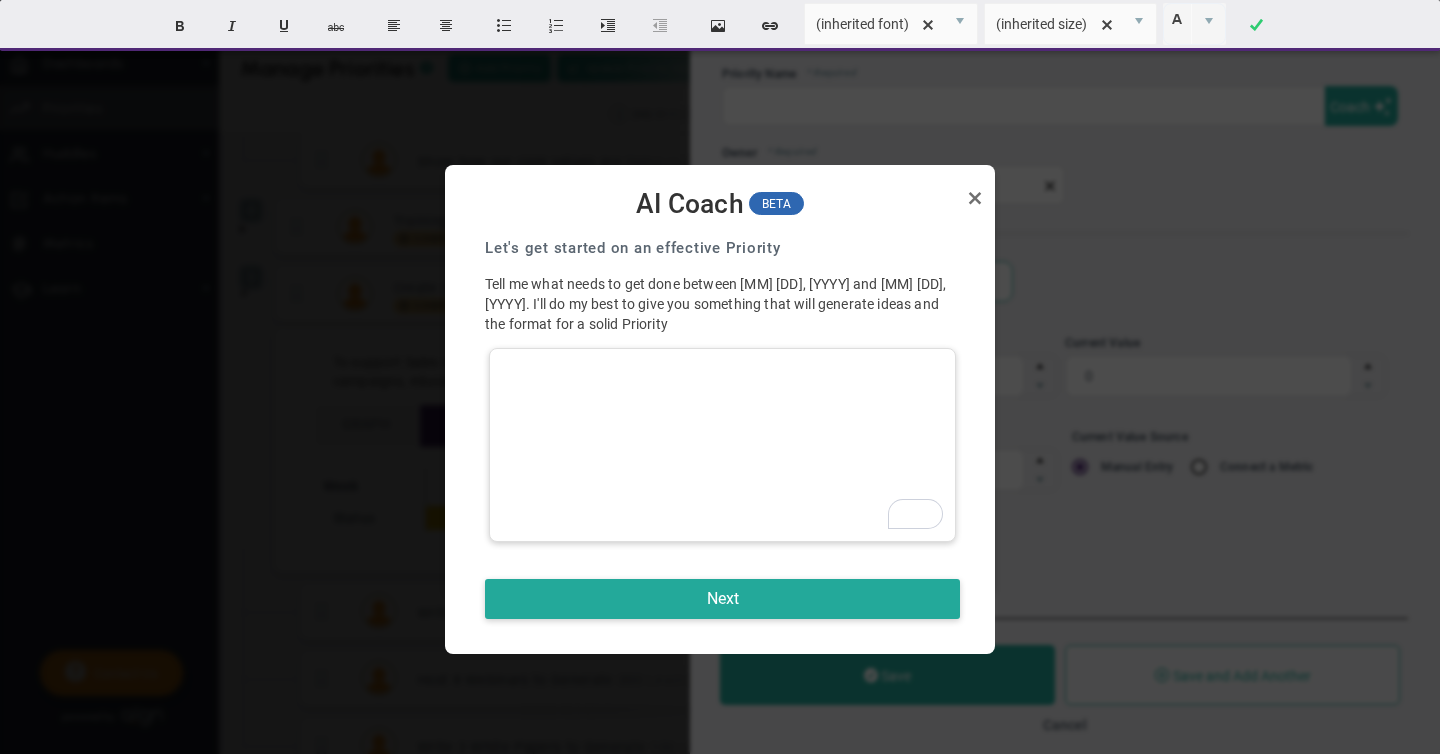 type 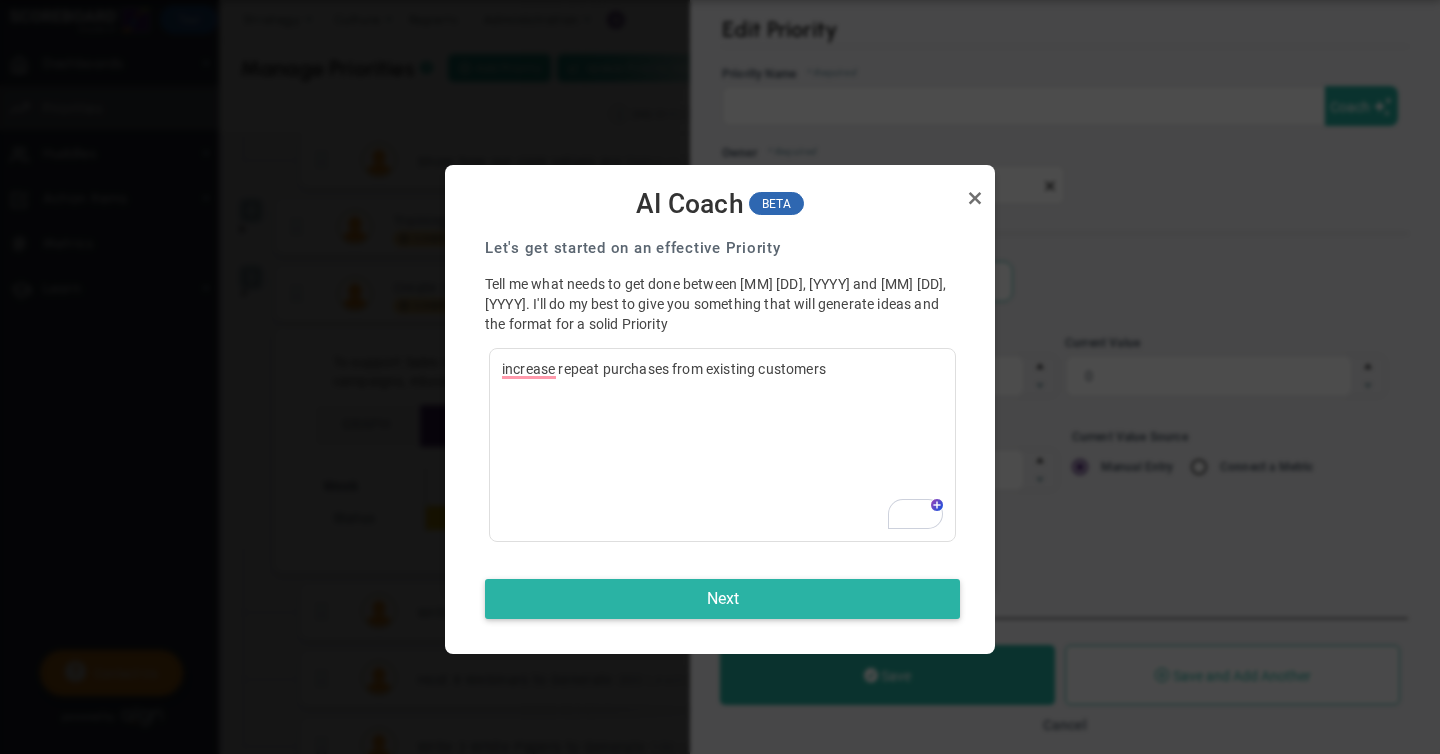 click on "Next" at bounding box center [722, 599] 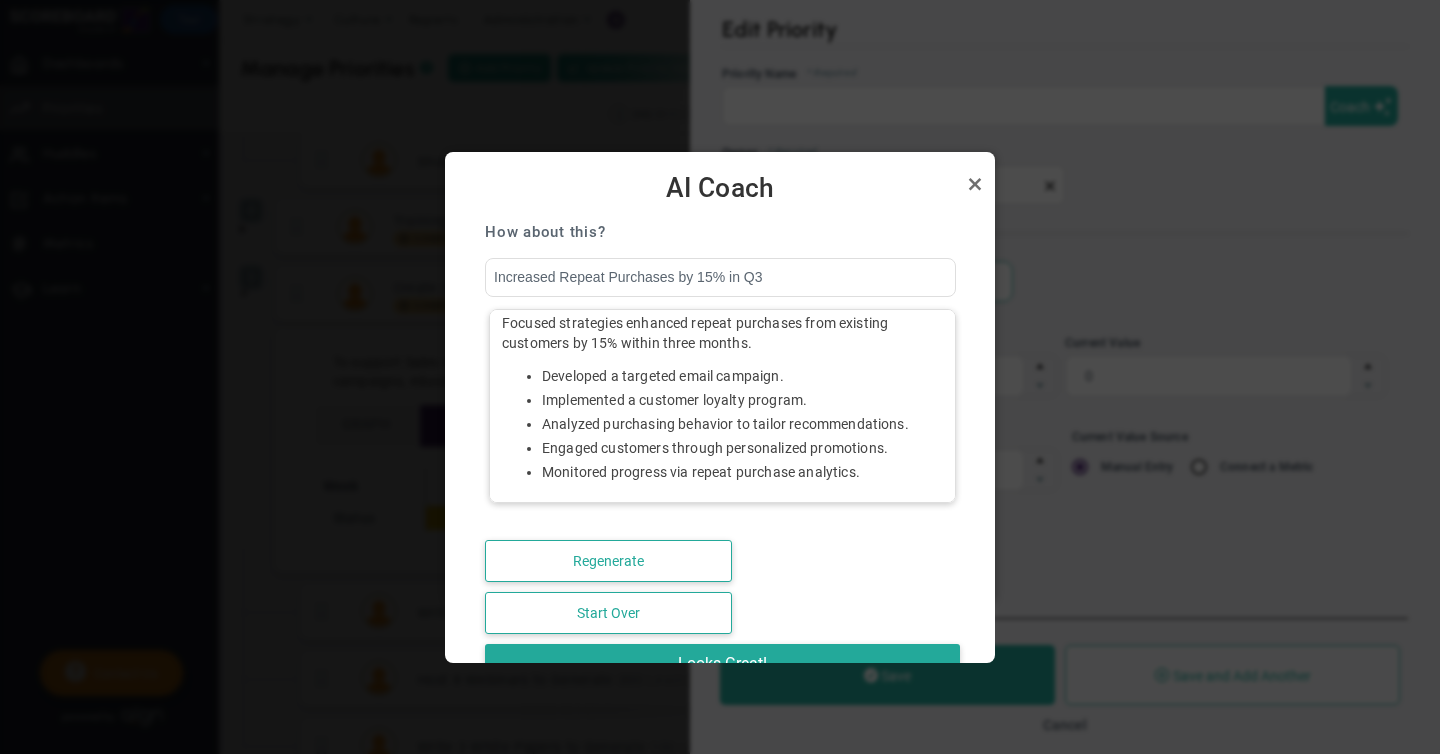 scroll, scrollTop: 22, scrollLeft: 0, axis: vertical 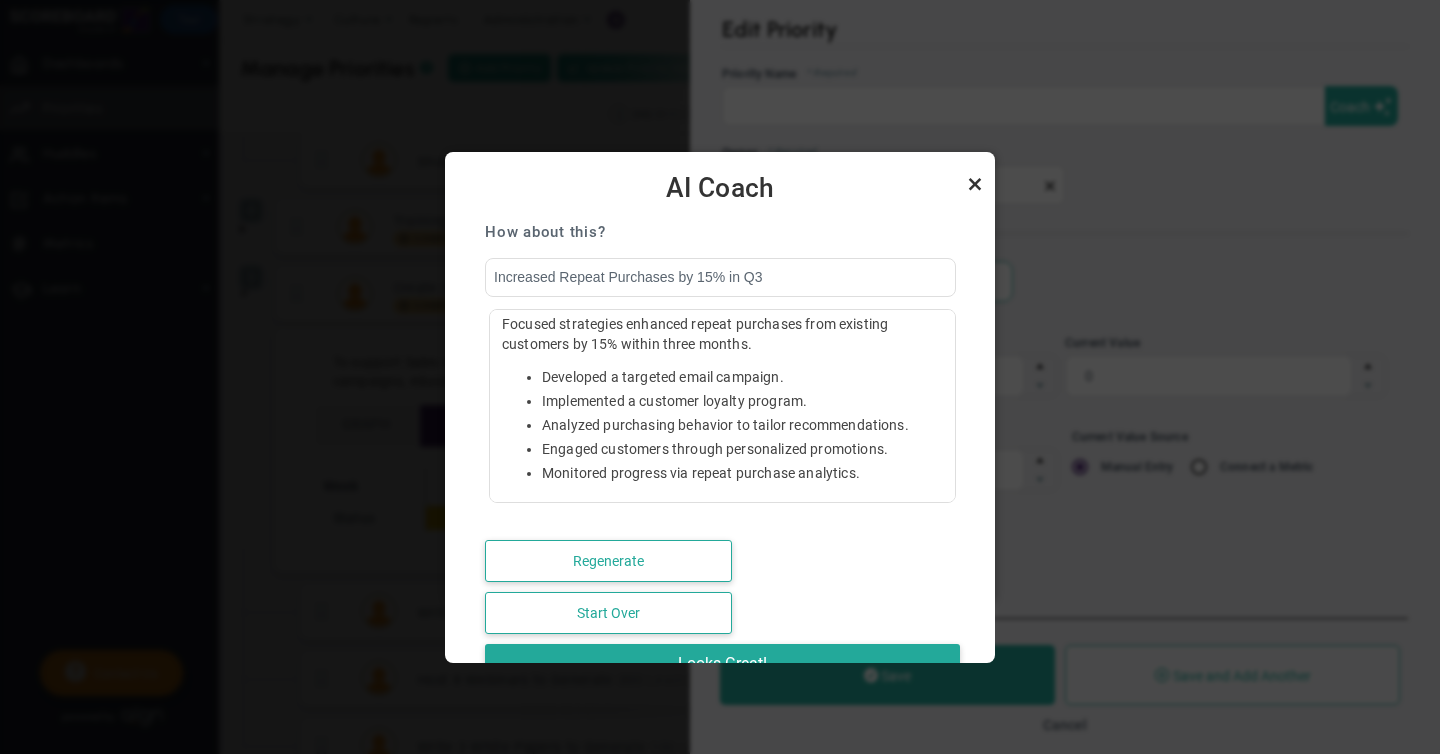 click at bounding box center (975, 184) 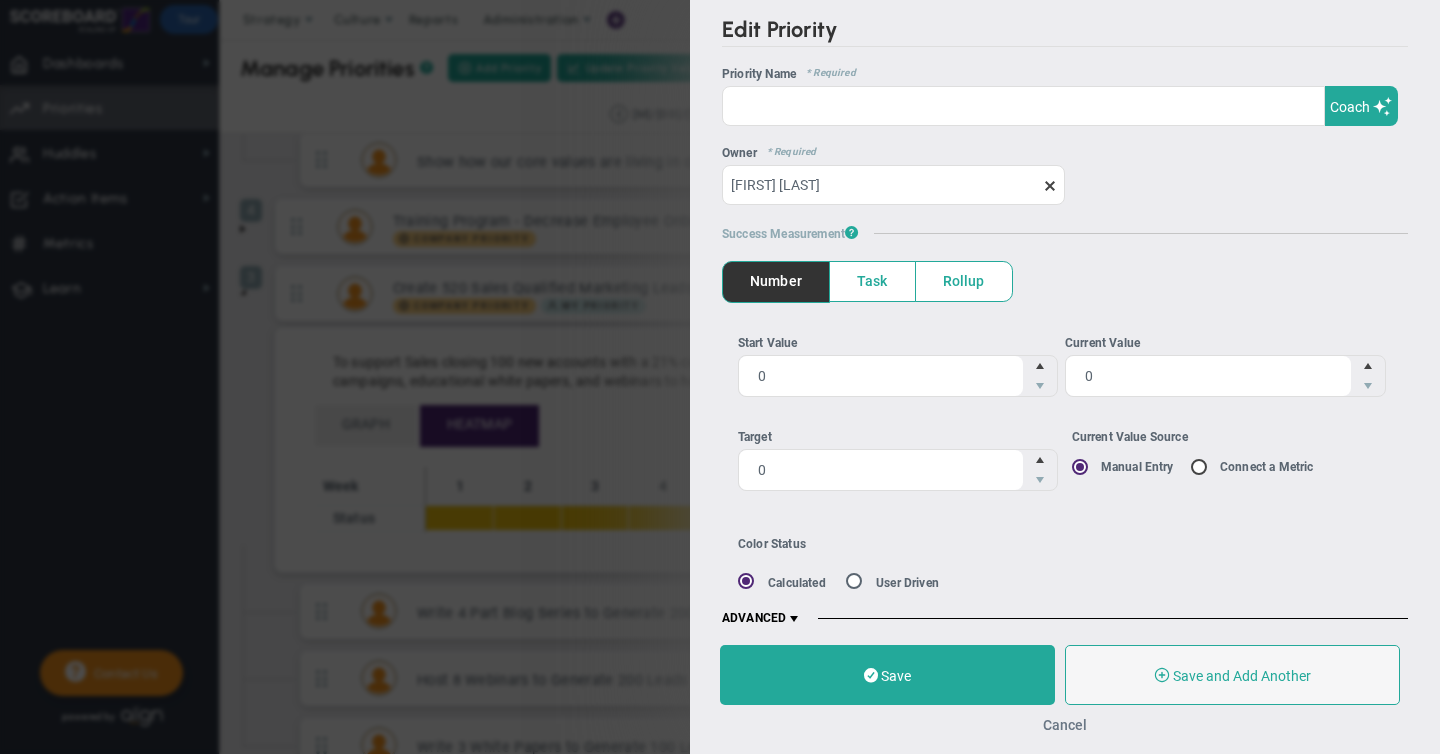 click on "Cancel" at bounding box center [1065, 725] 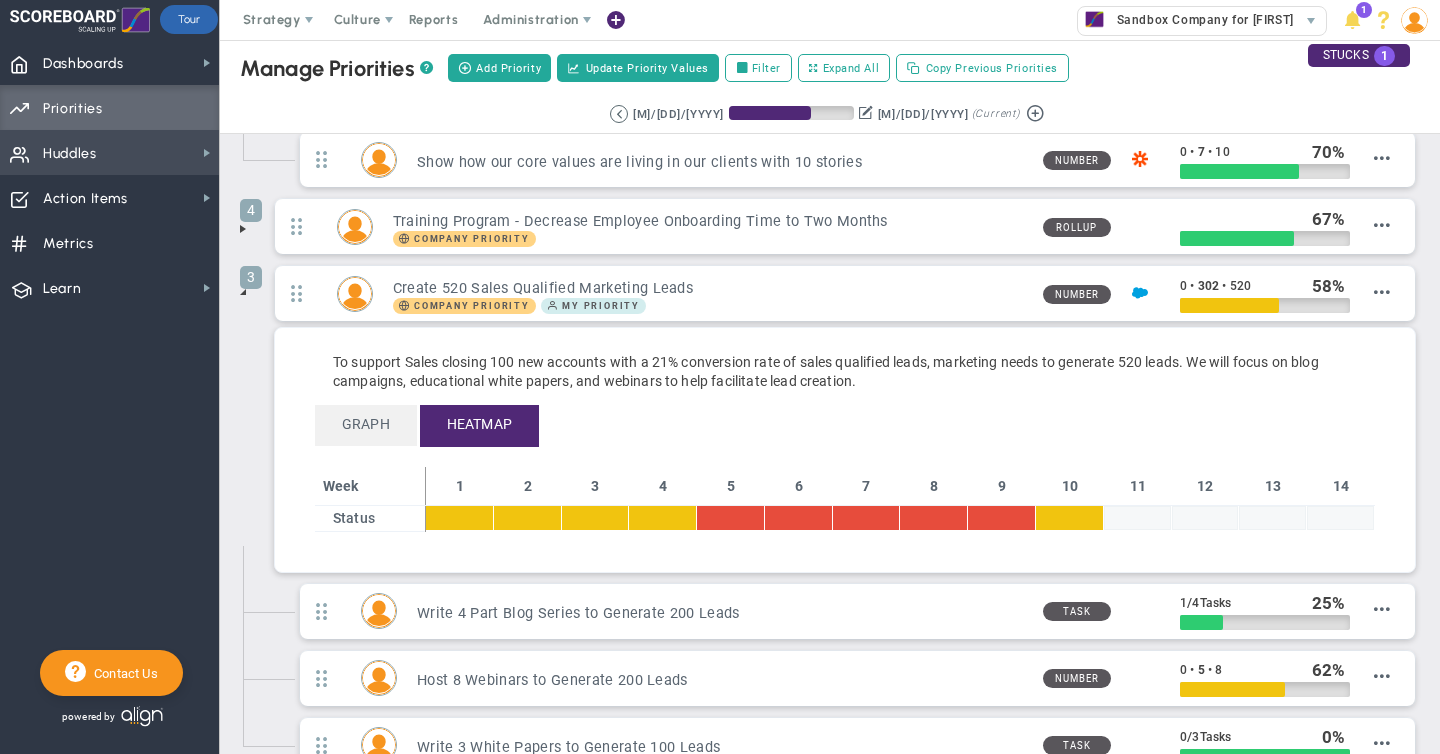 click on "Huddles Huddles" at bounding box center [109, 152] 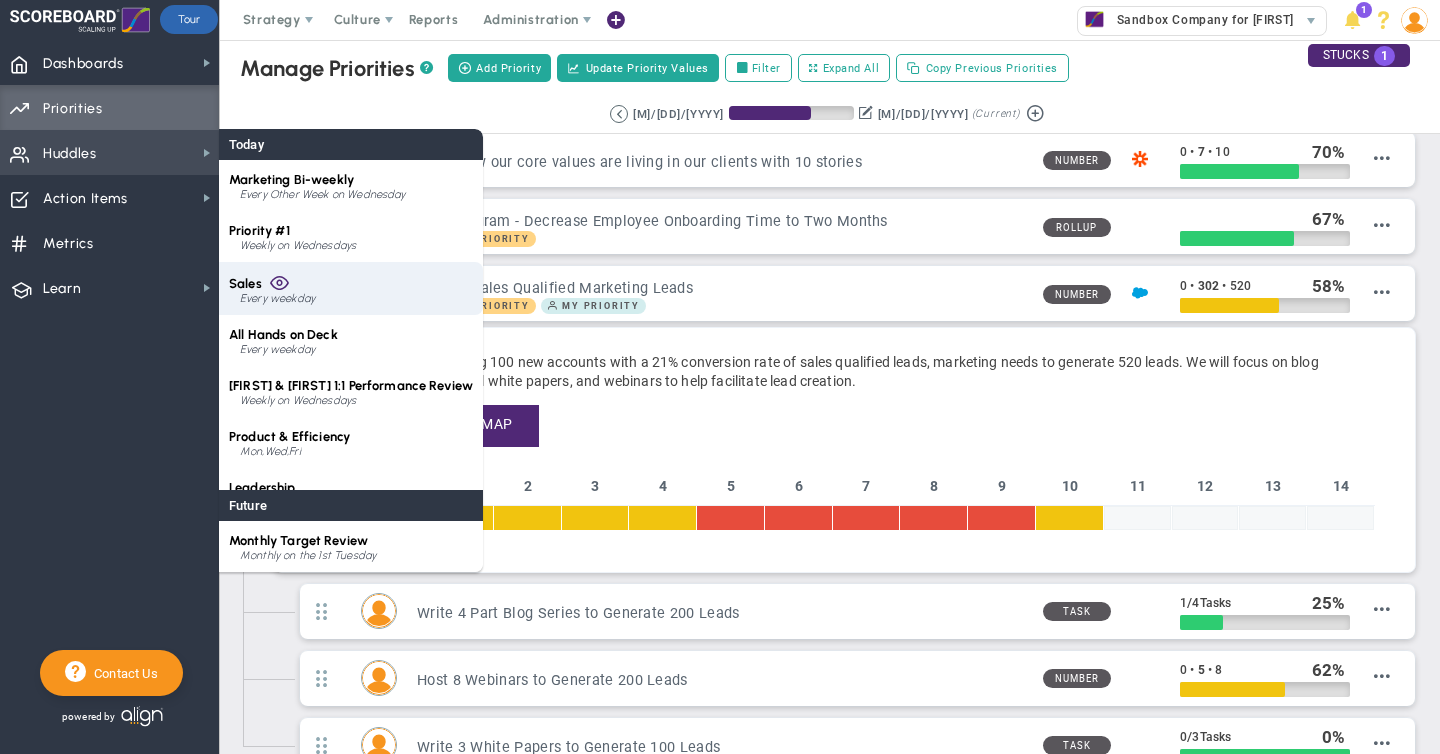 click on "Sales
Every weekday" at bounding box center [351, 288] 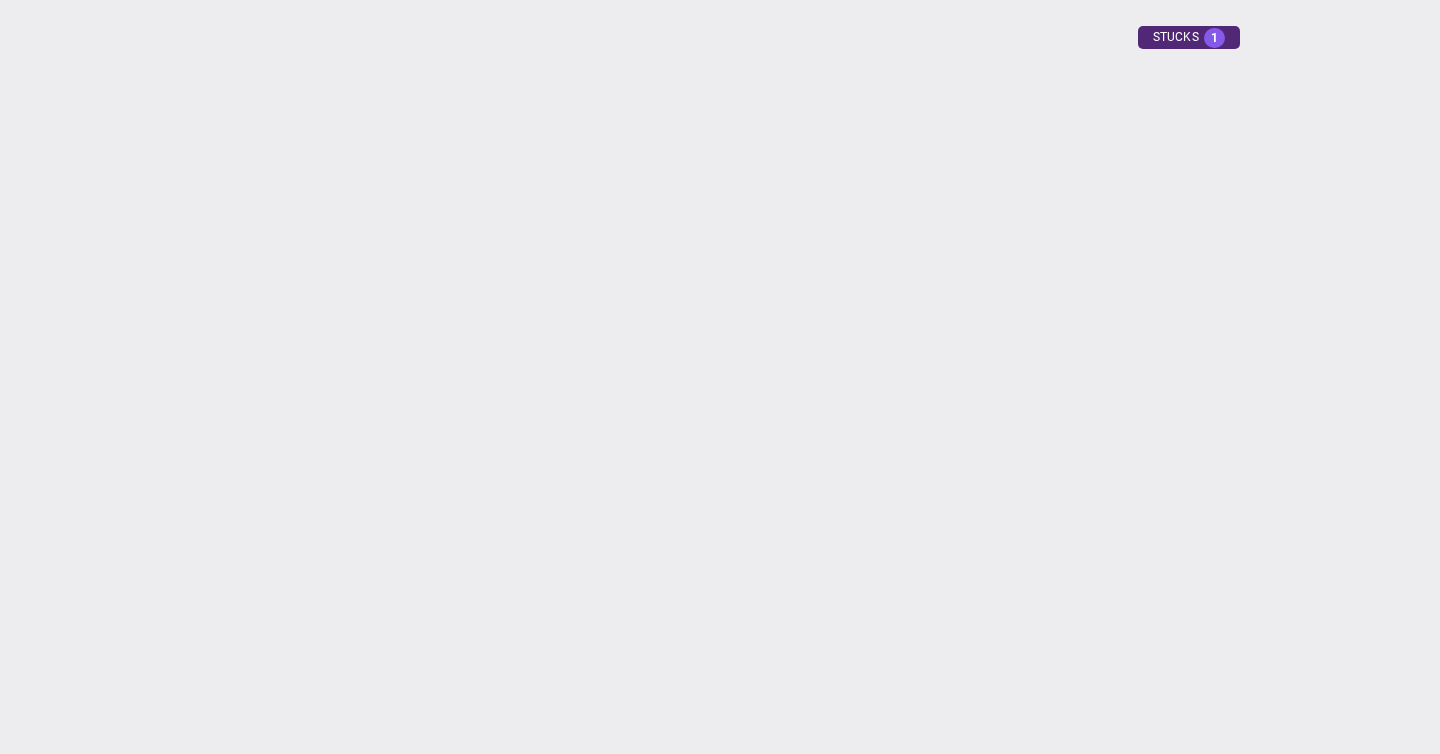 type on "Wednesday, August 6, 2025" 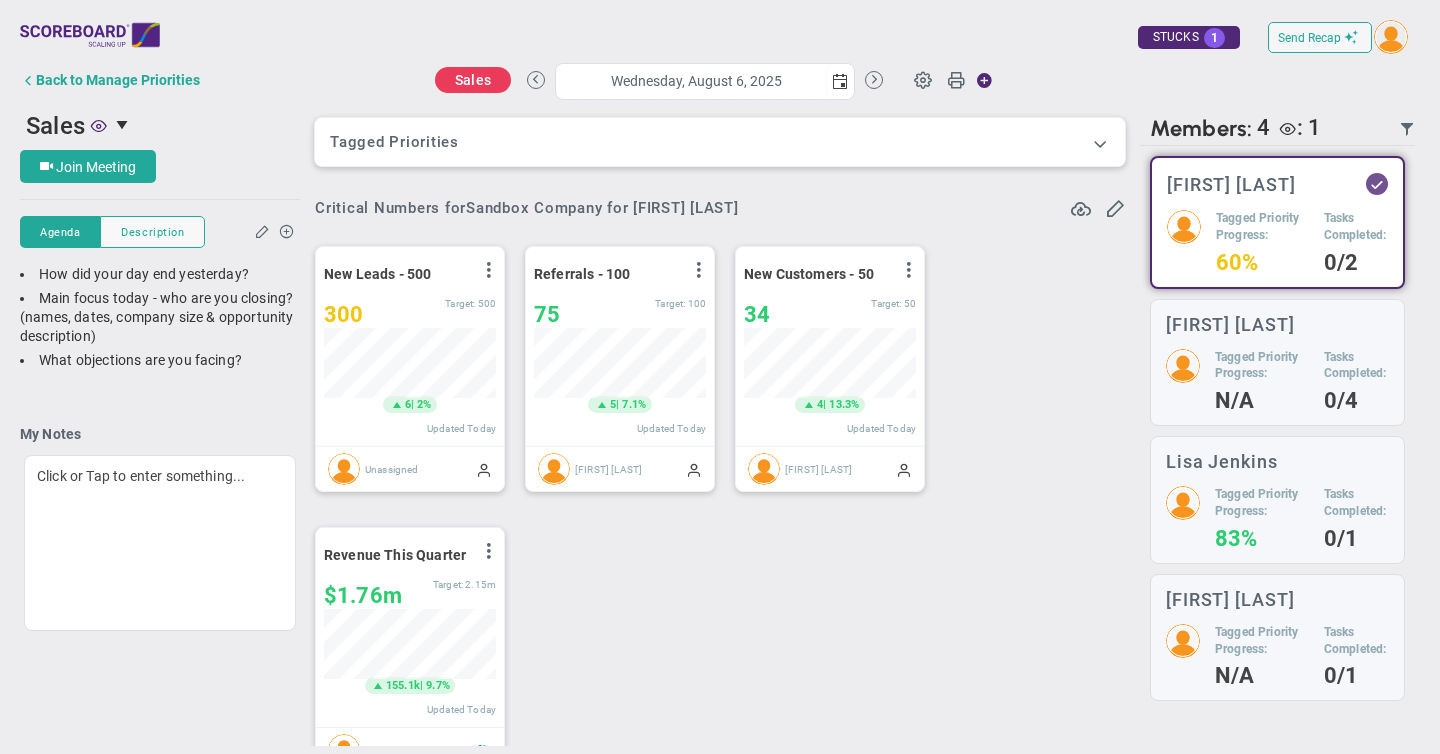 scroll, scrollTop: 999930, scrollLeft: 999828, axis: both 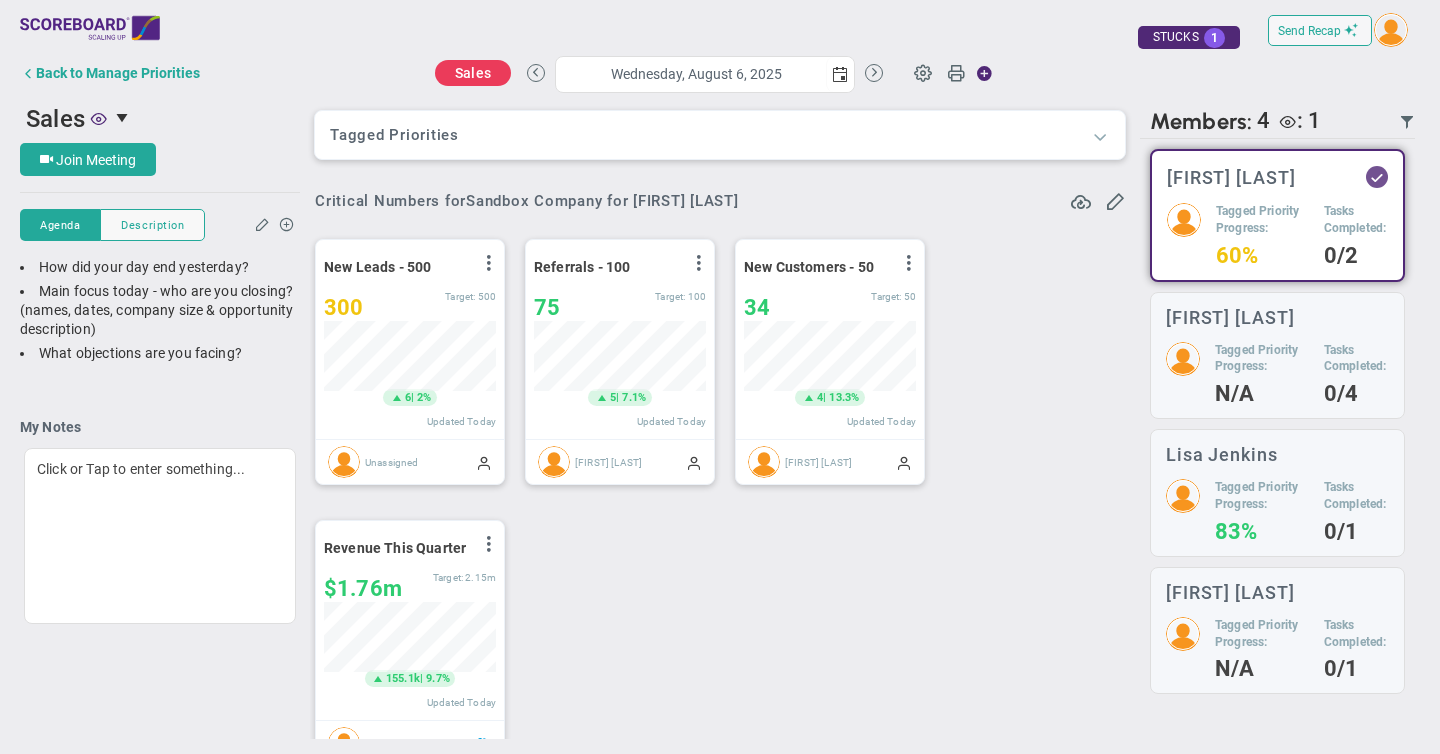 click at bounding box center [1100, 136] 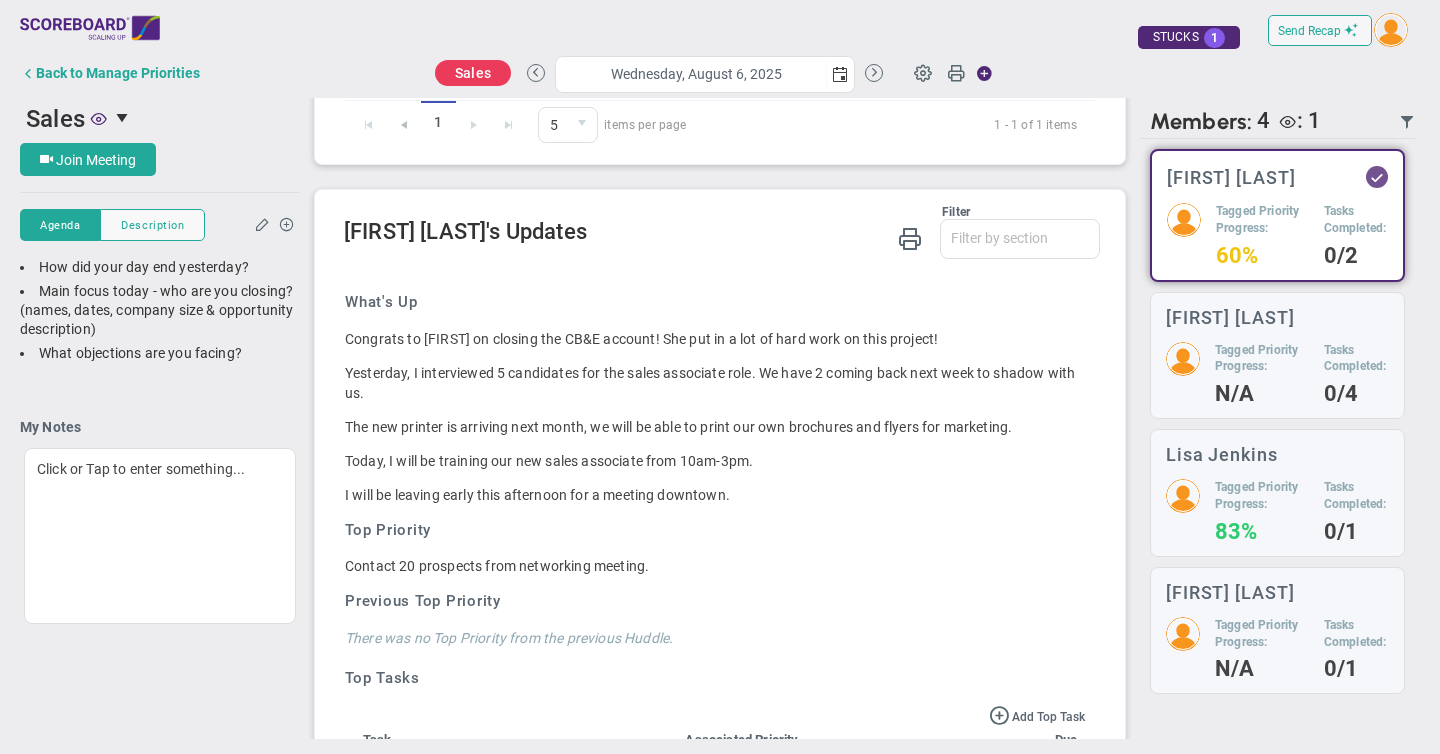 scroll, scrollTop: 1523, scrollLeft: 0, axis: vertical 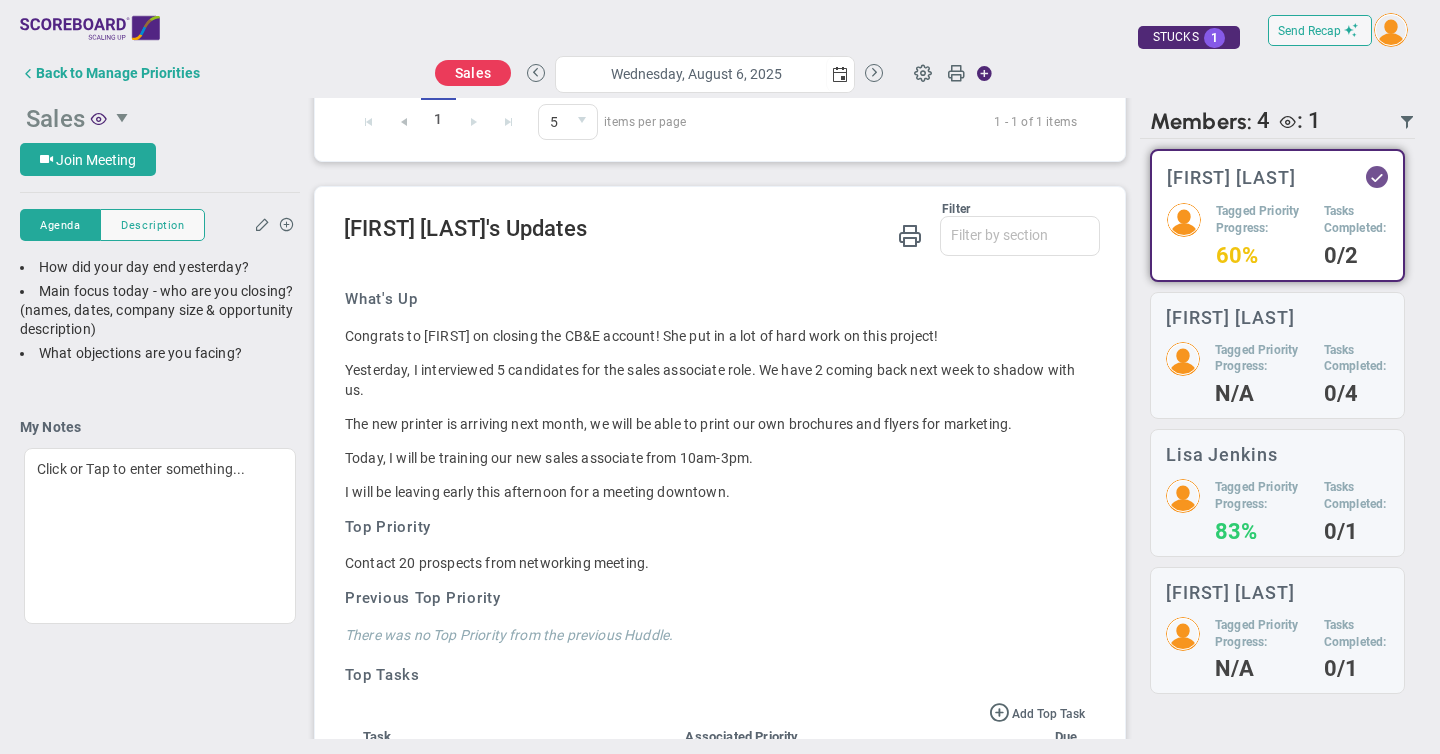 click at bounding box center (124, 118) 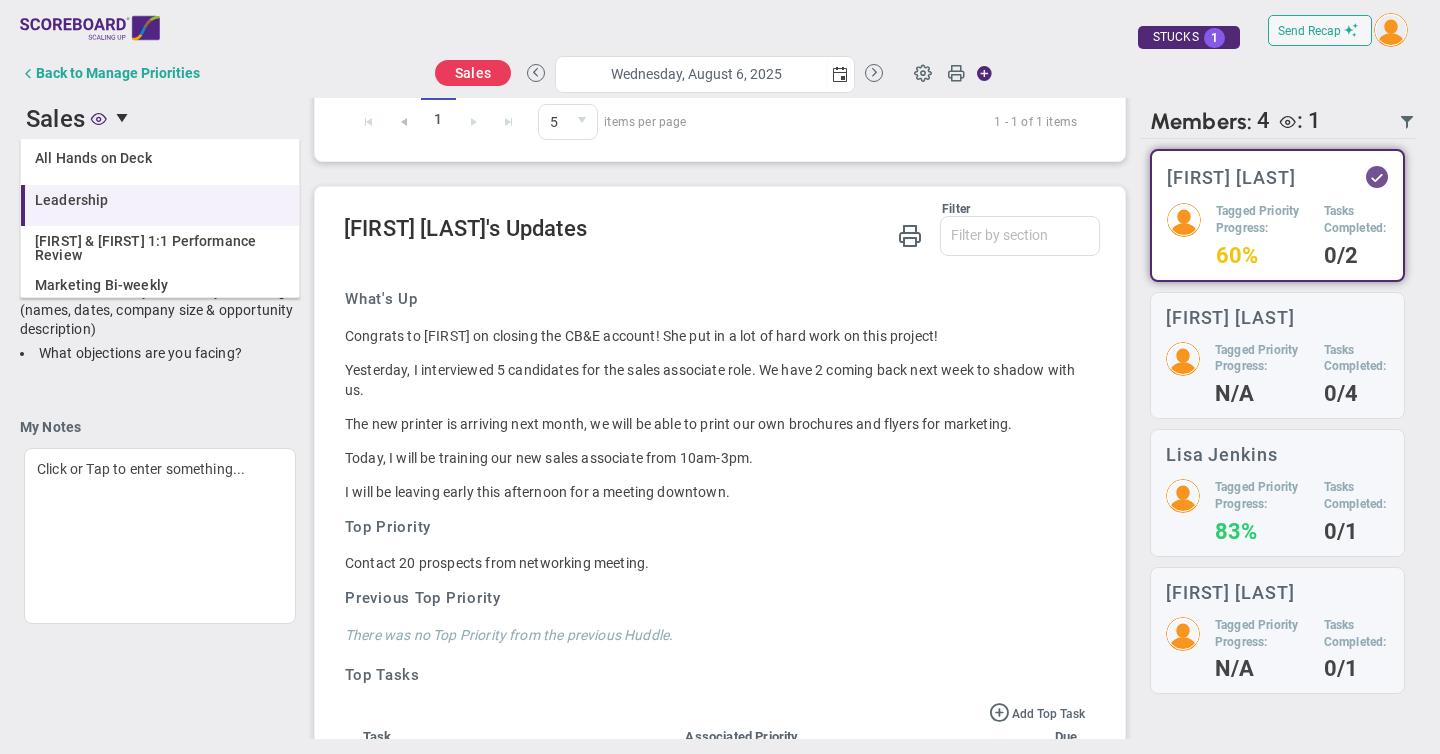click on "Leadership" at bounding box center [72, 200] 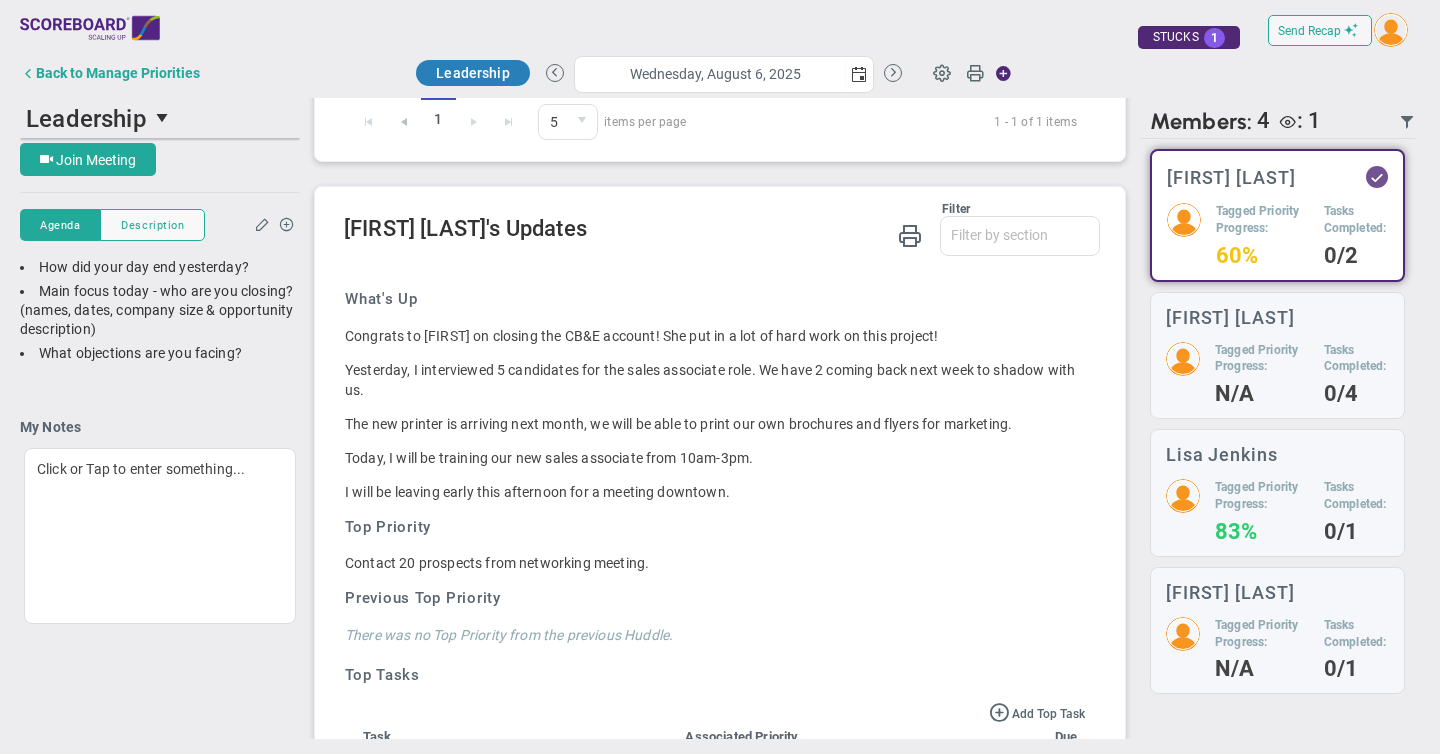 scroll, scrollTop: 1019, scrollLeft: 0, axis: vertical 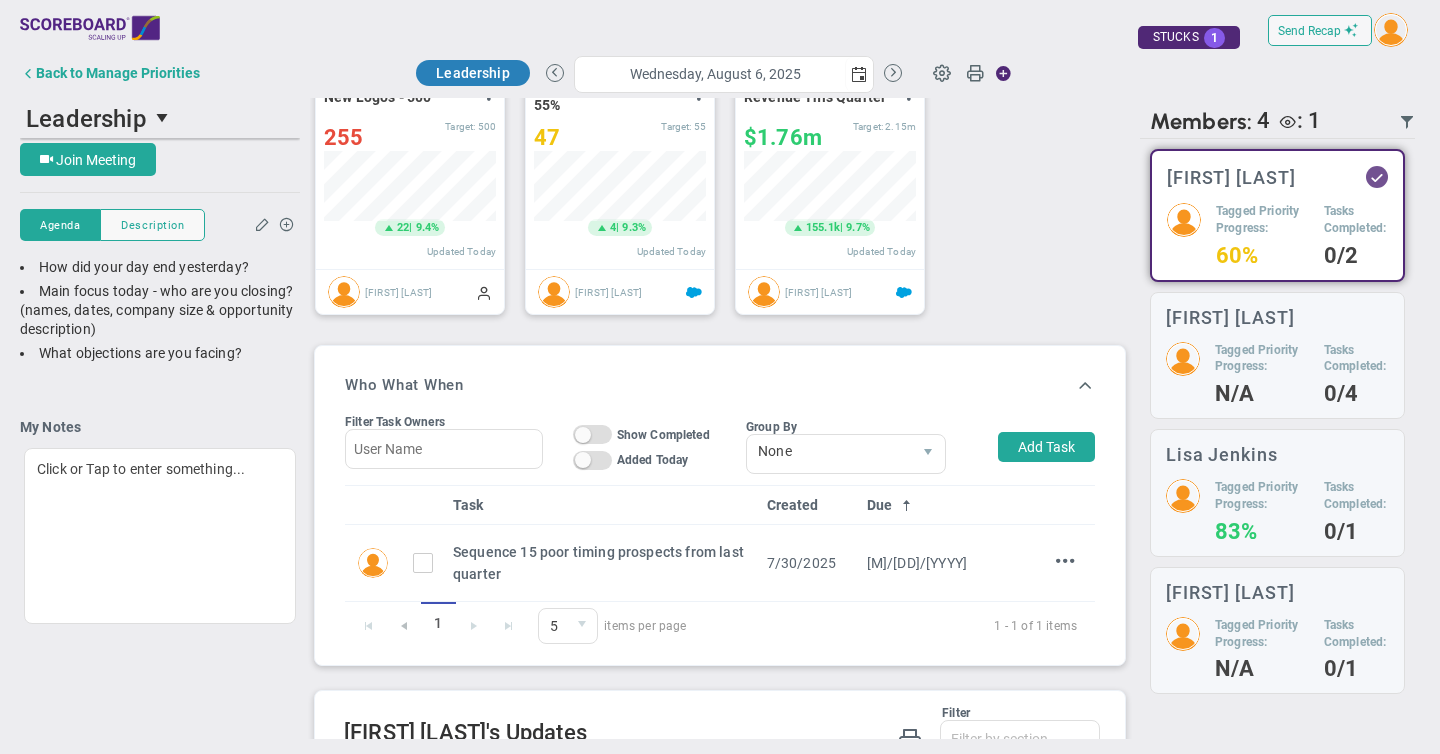 type on "Wednesday, August 6, 2025" 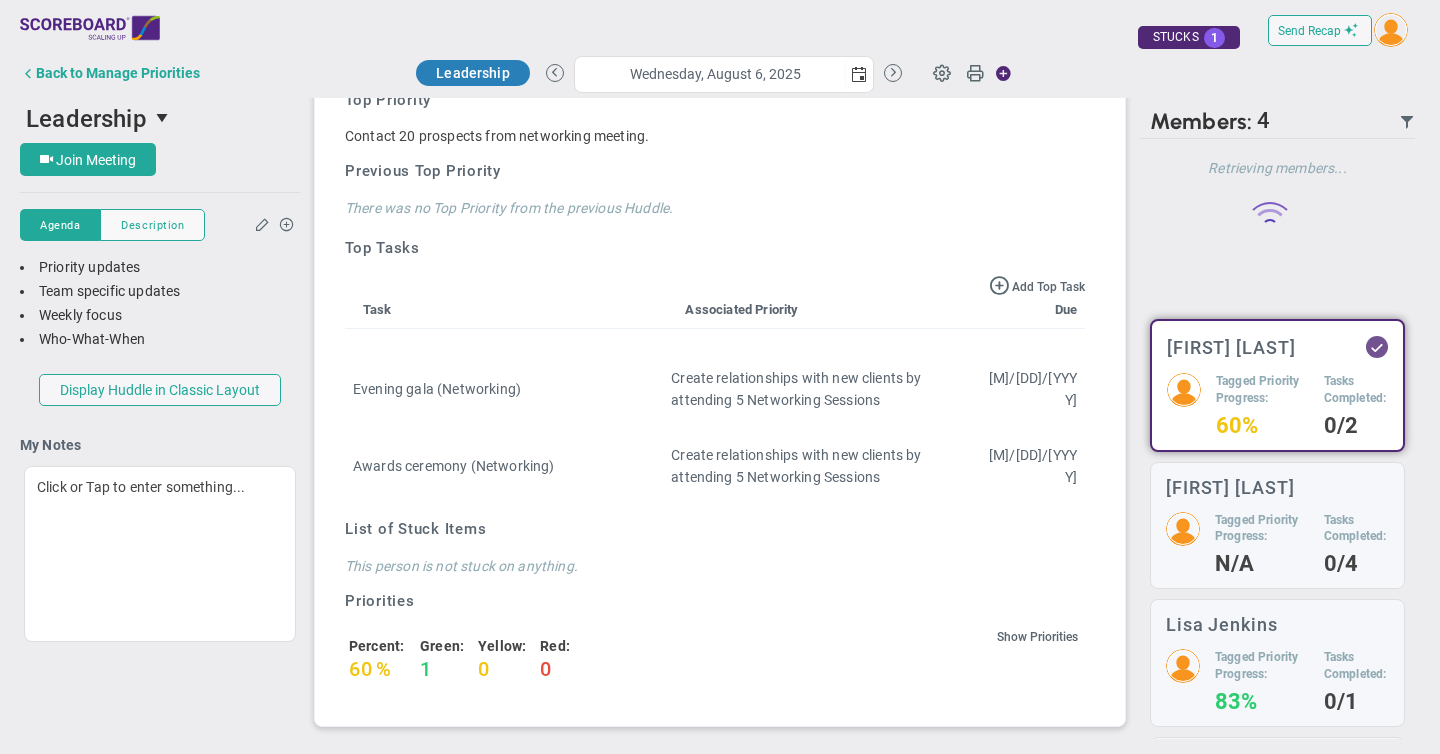 scroll, scrollTop: 0, scrollLeft: 0, axis: both 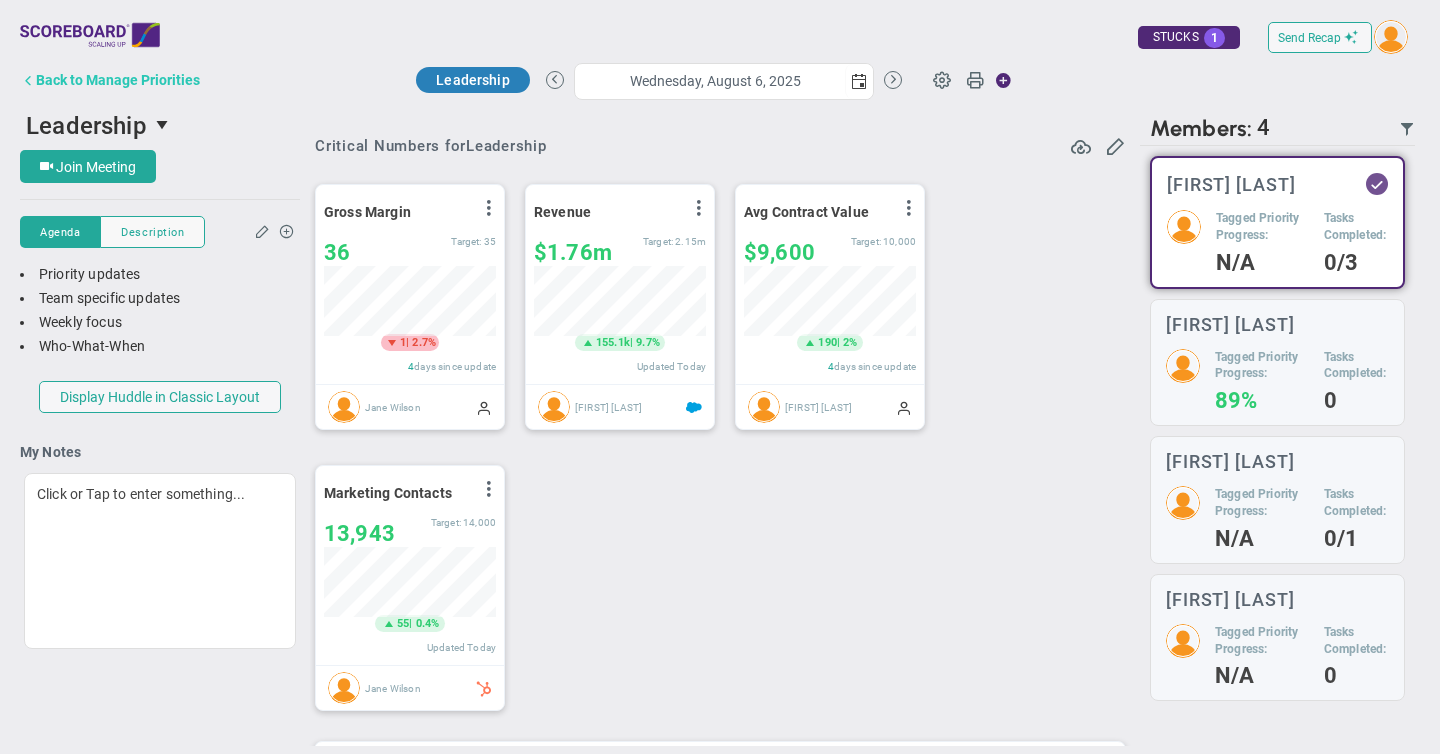 click on "Back to Manage Priorities" at bounding box center (118, 80) 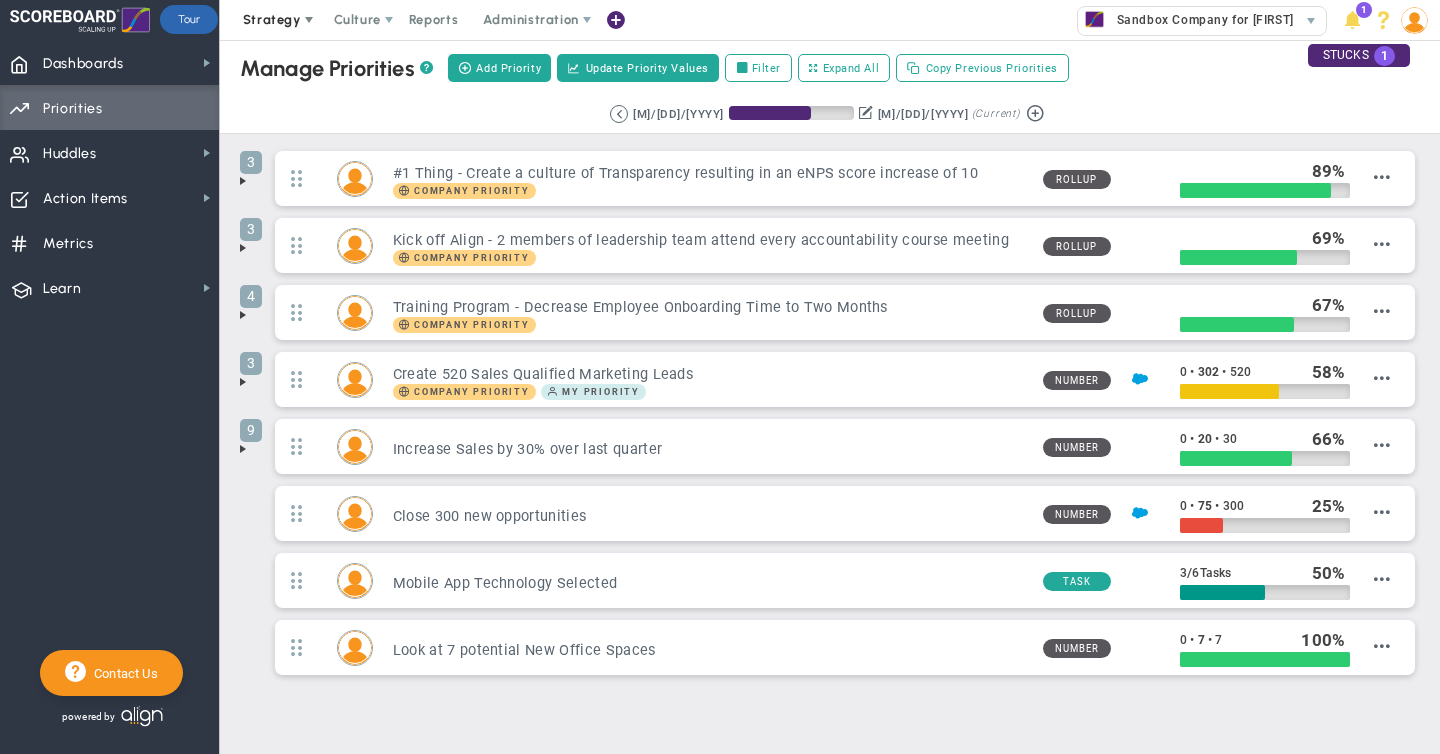 click at bounding box center (309, 20) 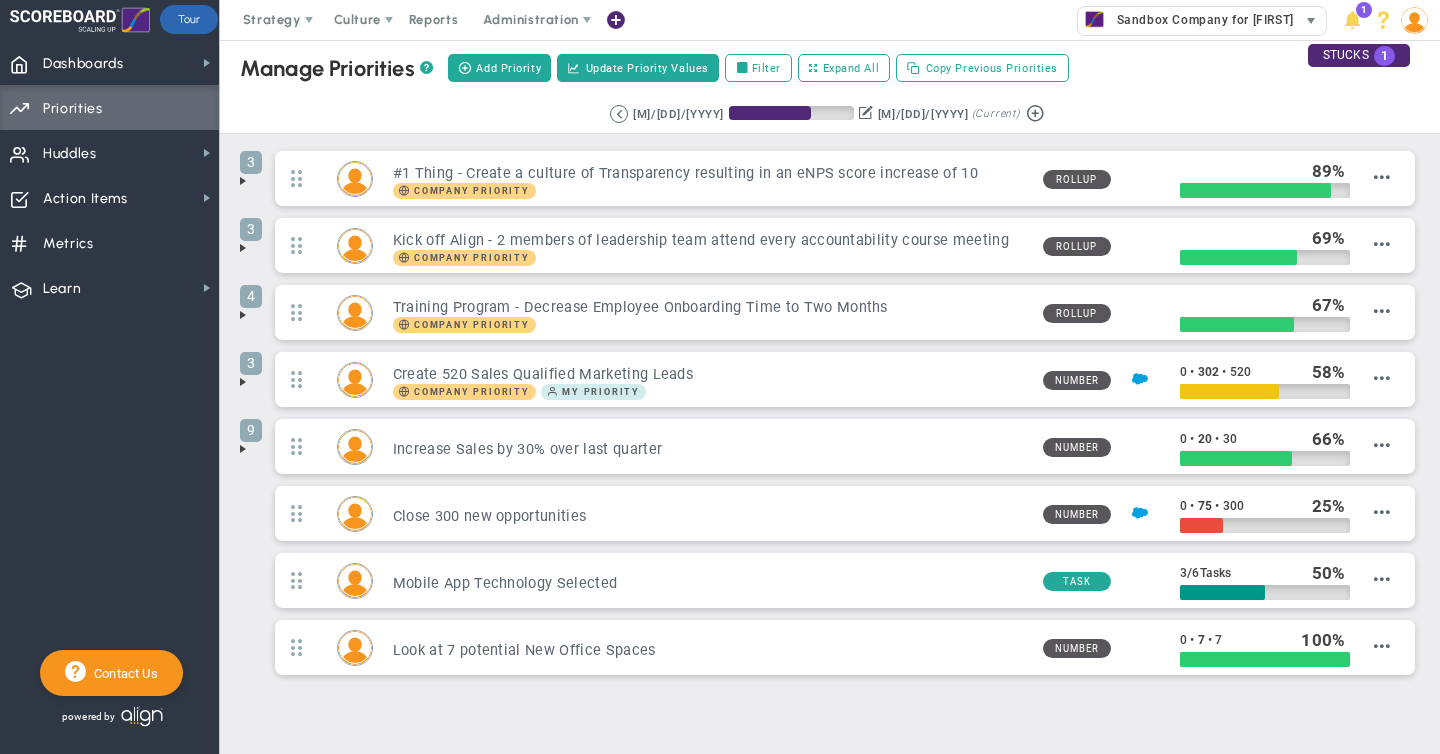 click on "Sandbox Company for [FIRST] [LAST]" at bounding box center (1221, 20) 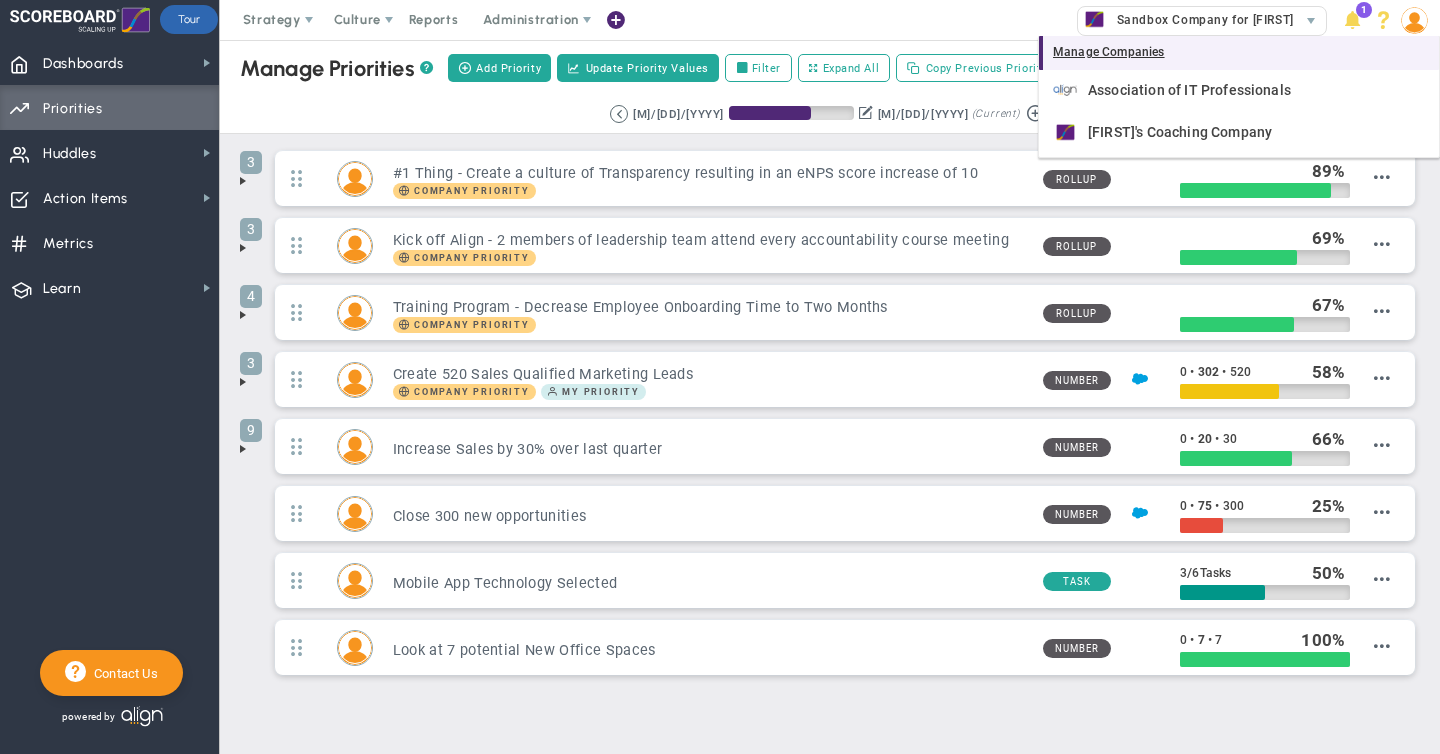 click on "Manage Companies" at bounding box center (1239, 53) 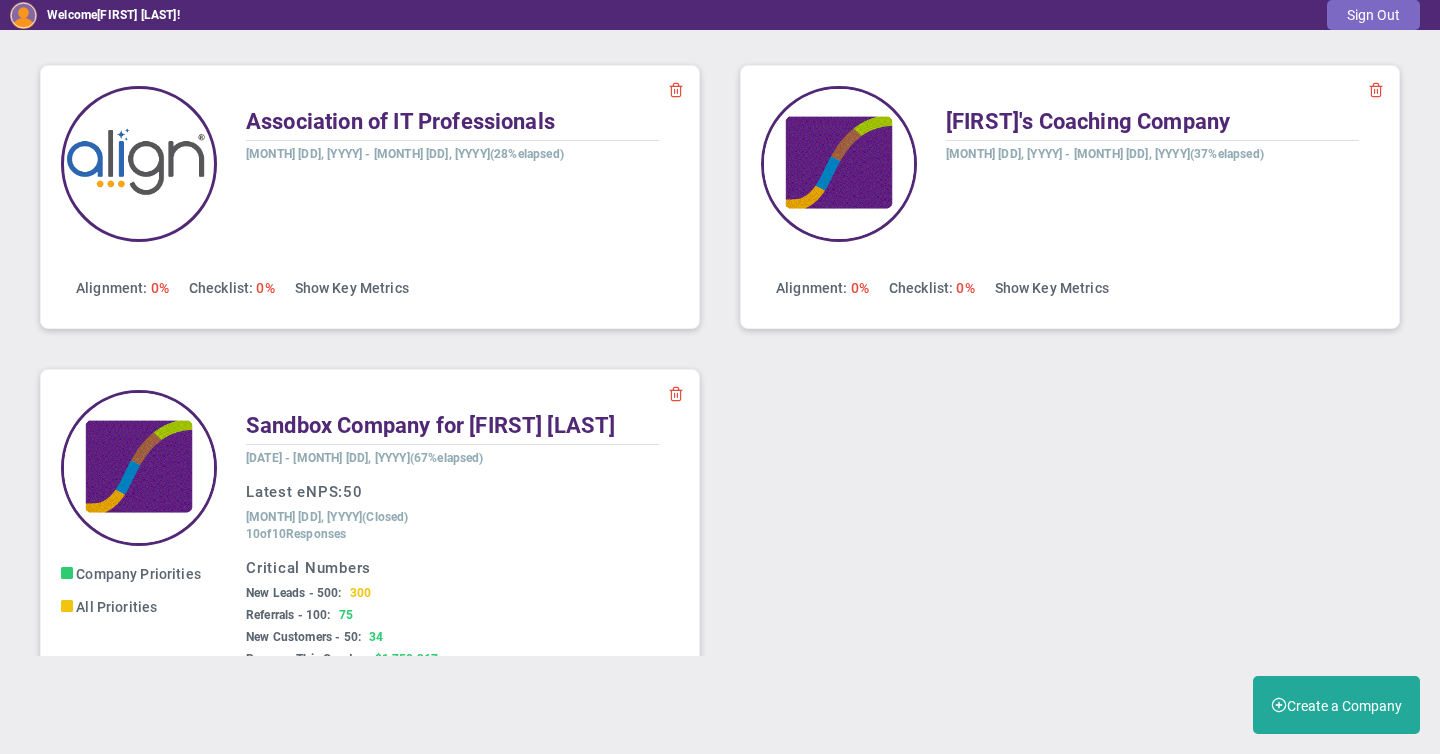 click on "Sign Out" at bounding box center (1373, 15) 